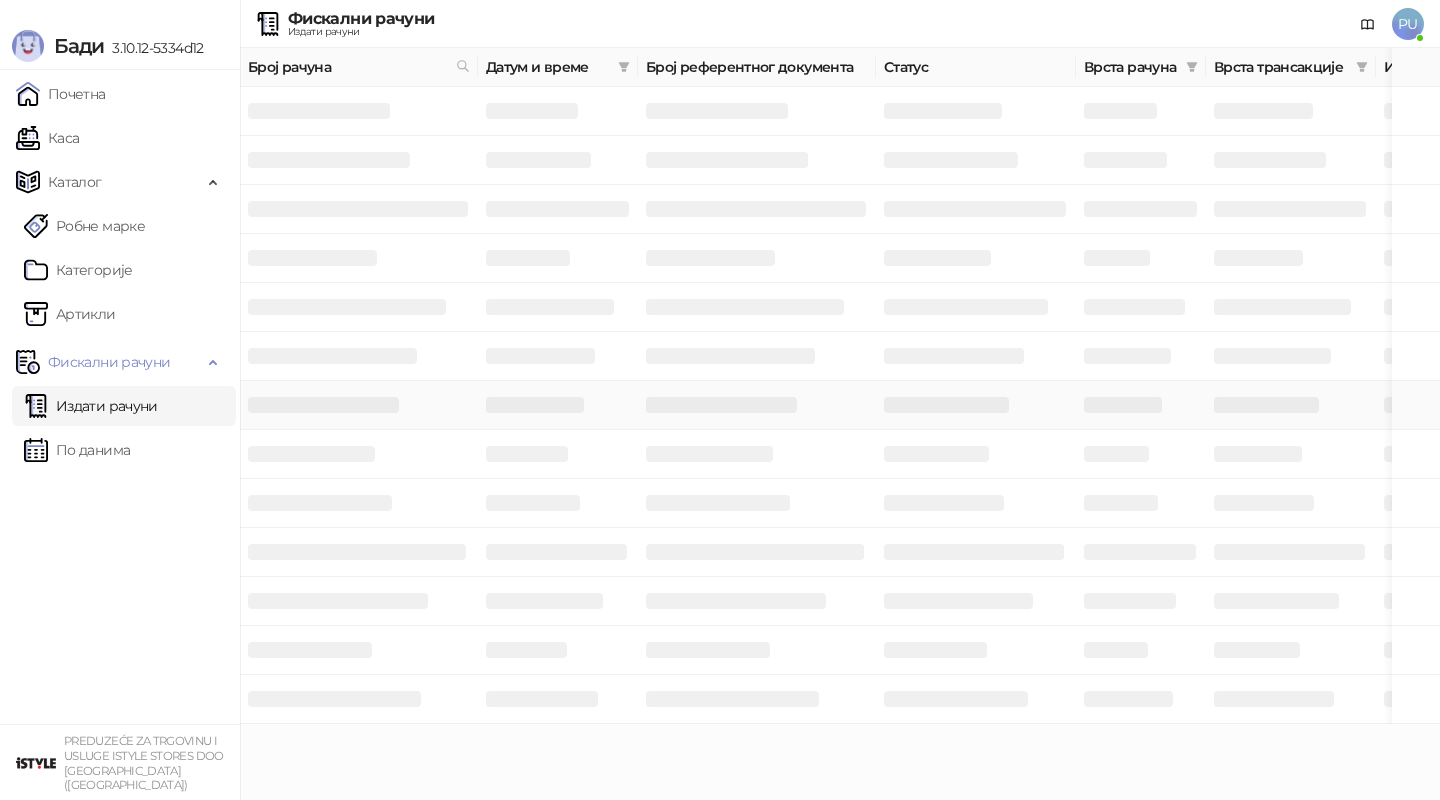 scroll, scrollTop: 0, scrollLeft: 0, axis: both 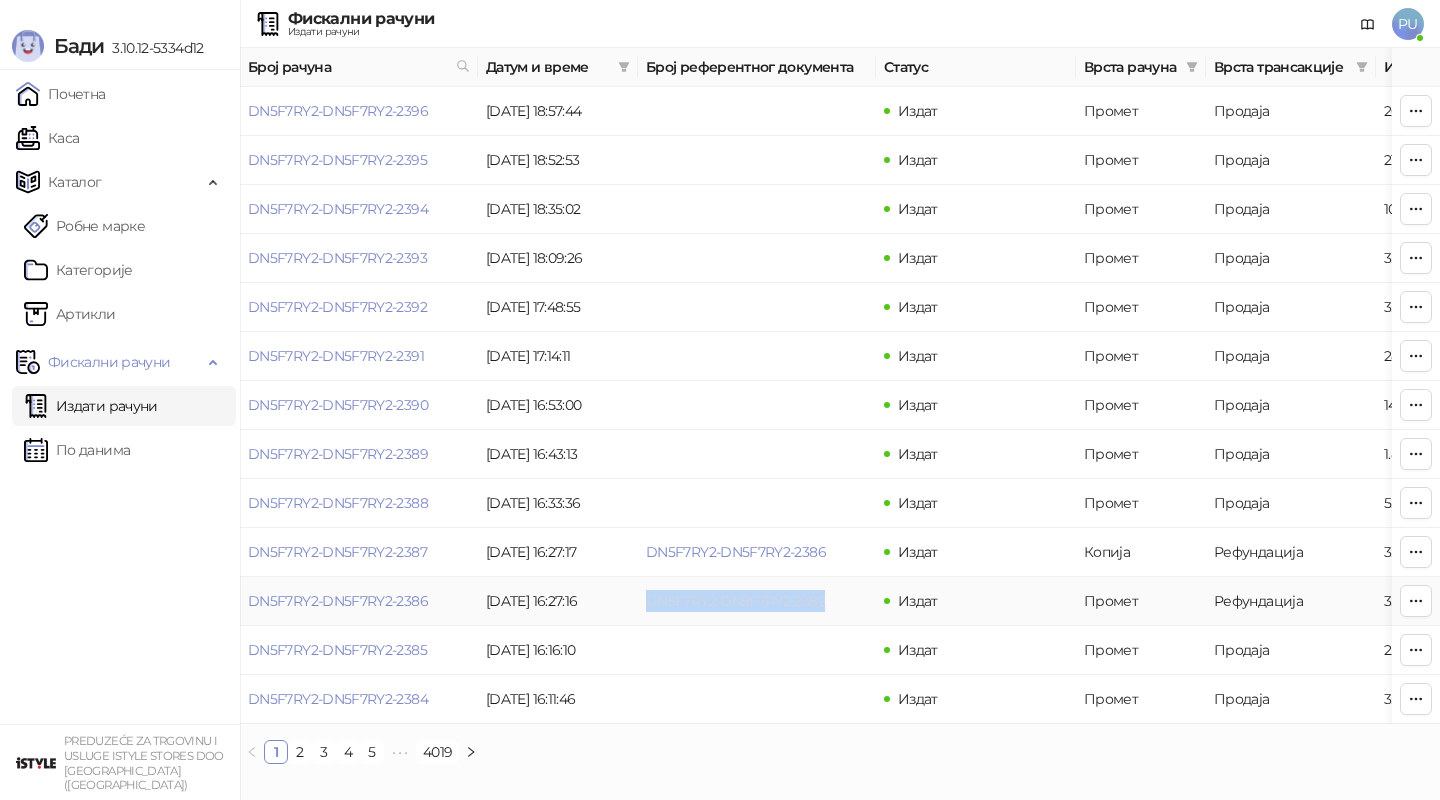 drag, startPoint x: 839, startPoint y: 601, endPoint x: 647, endPoint y: 603, distance: 192.01042 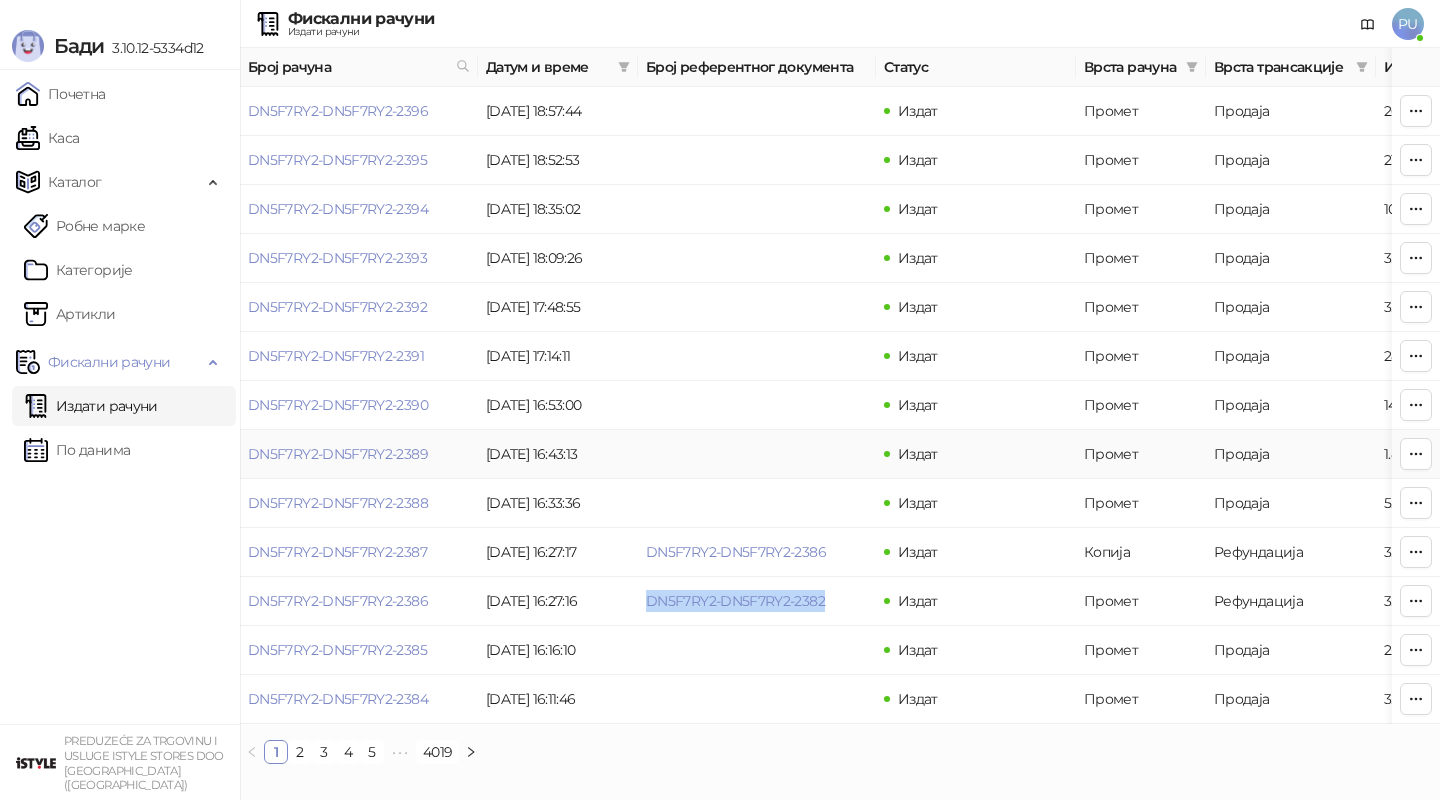 copy on "DN5F7RY2-DN5F7RY2-2382" 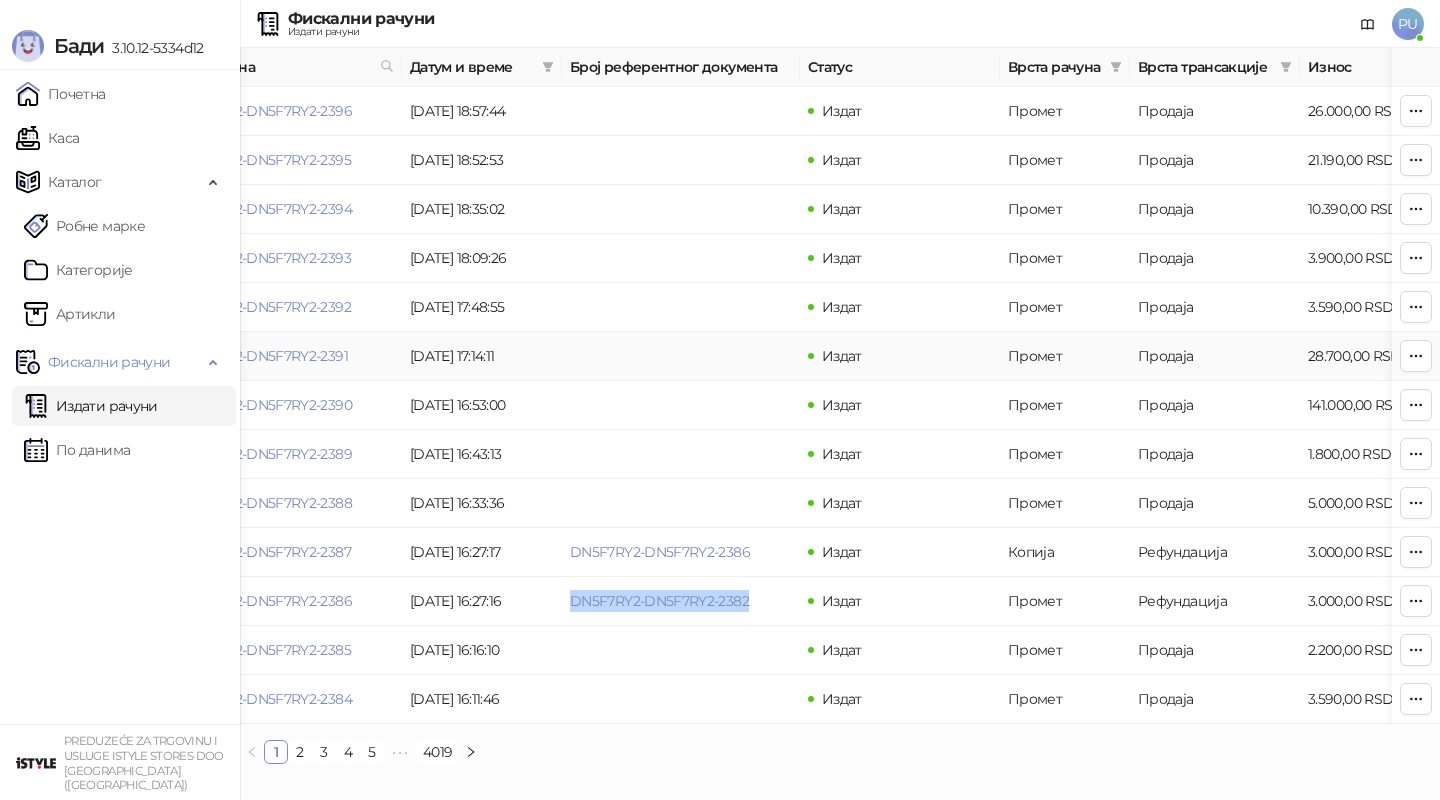 scroll, scrollTop: 0, scrollLeft: 82, axis: horizontal 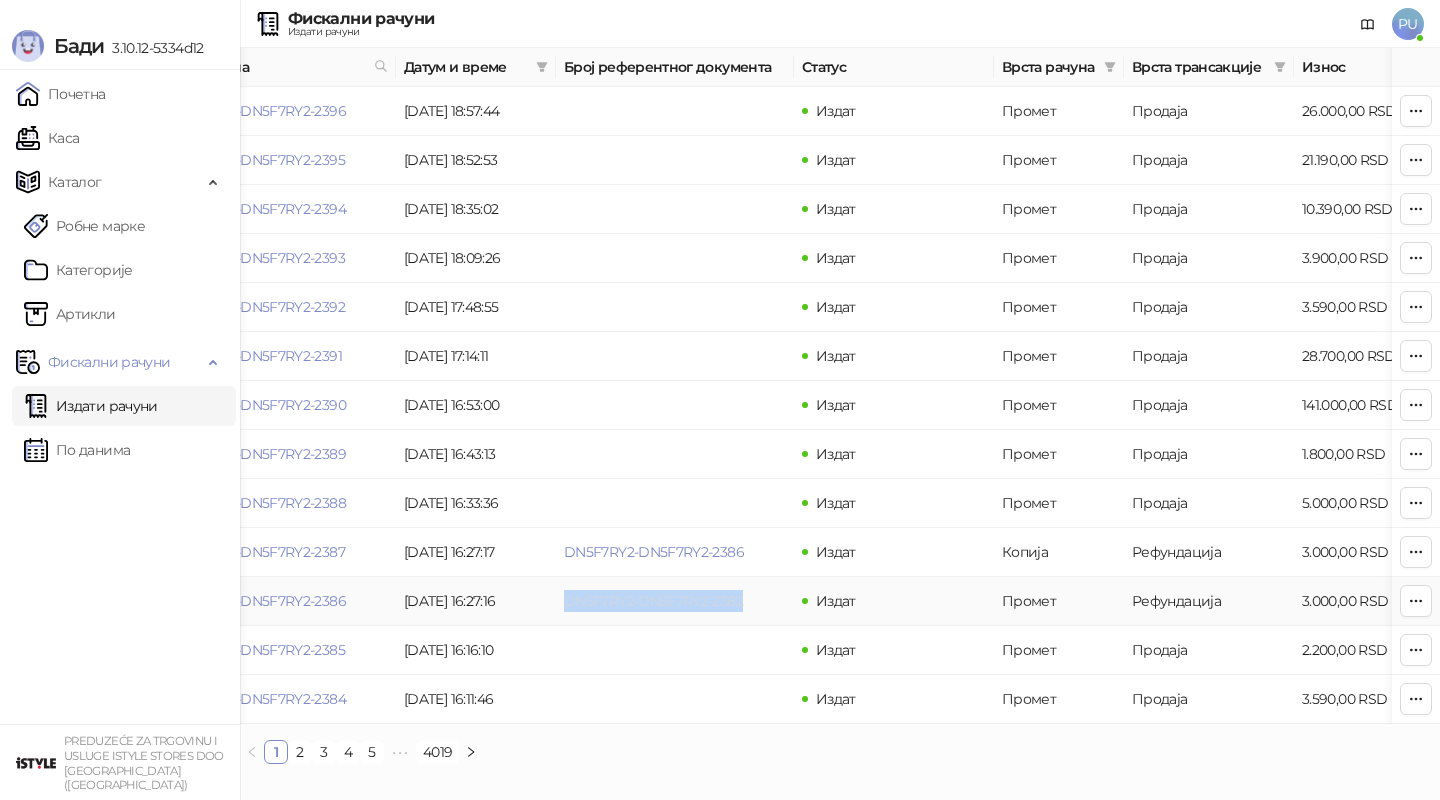 click on "DN5F7RY2-DN5F7RY2-2382" at bounding box center (653, 601) 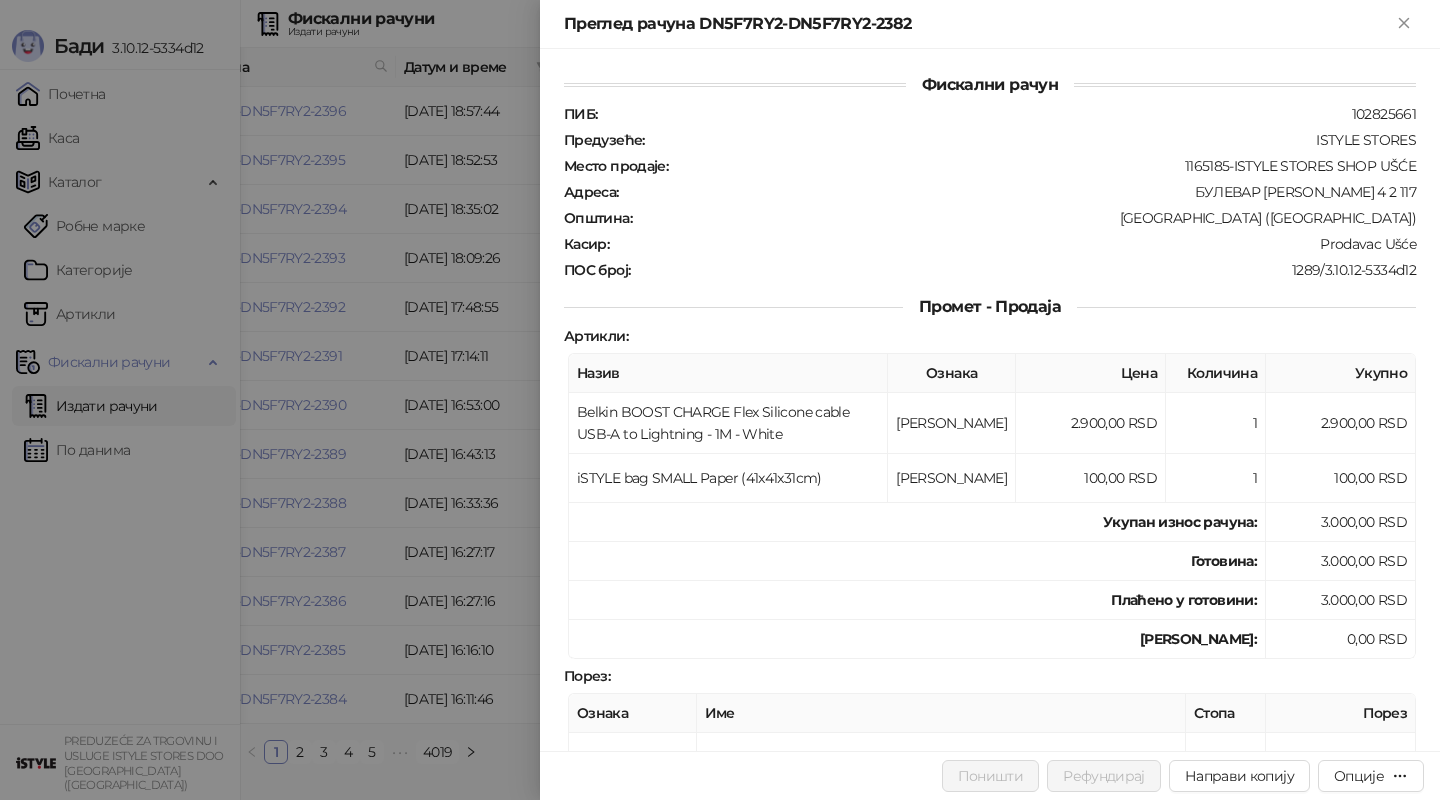 scroll, scrollTop: 460, scrollLeft: 0, axis: vertical 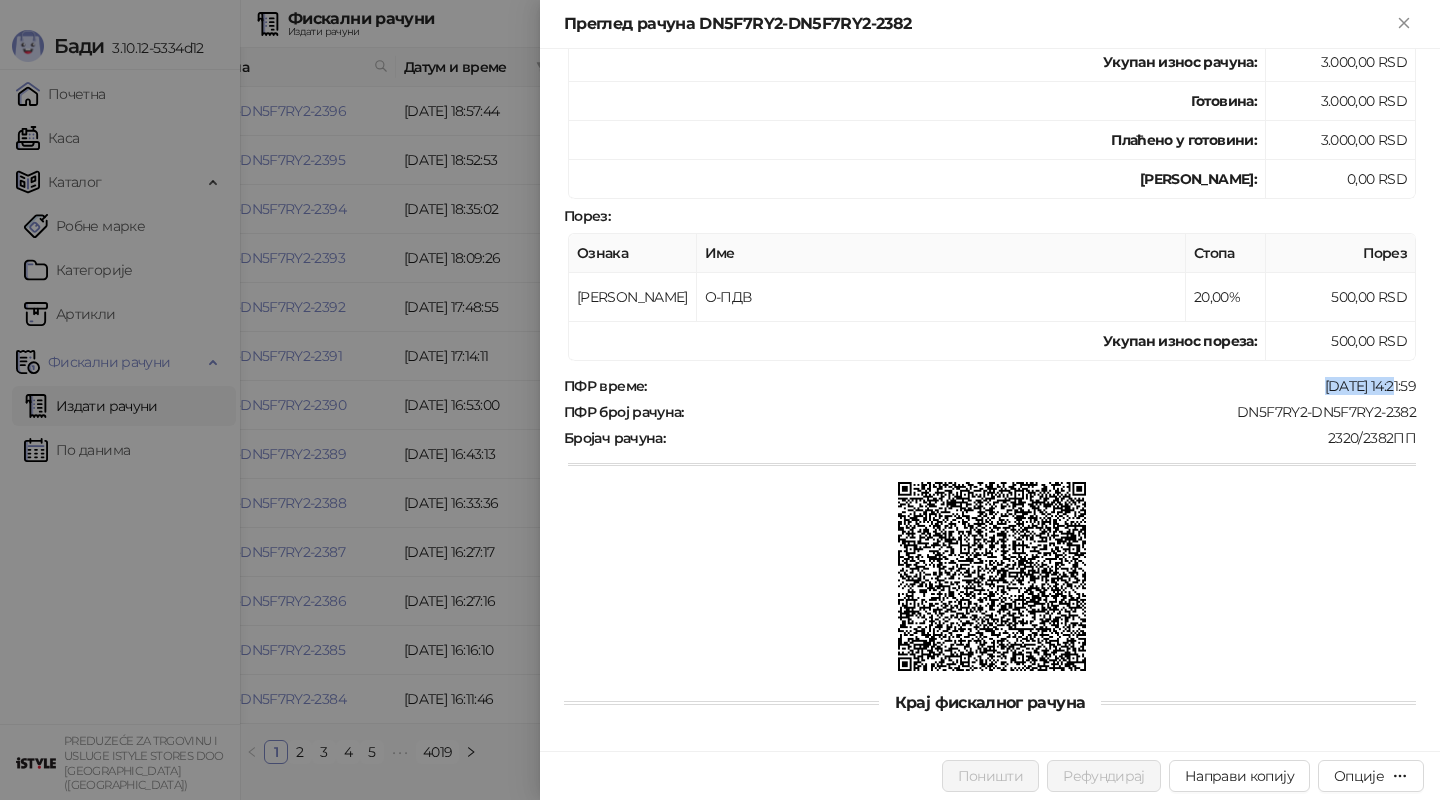 drag, startPoint x: 1291, startPoint y: 376, endPoint x: 1371, endPoint y: 377, distance: 80.00625 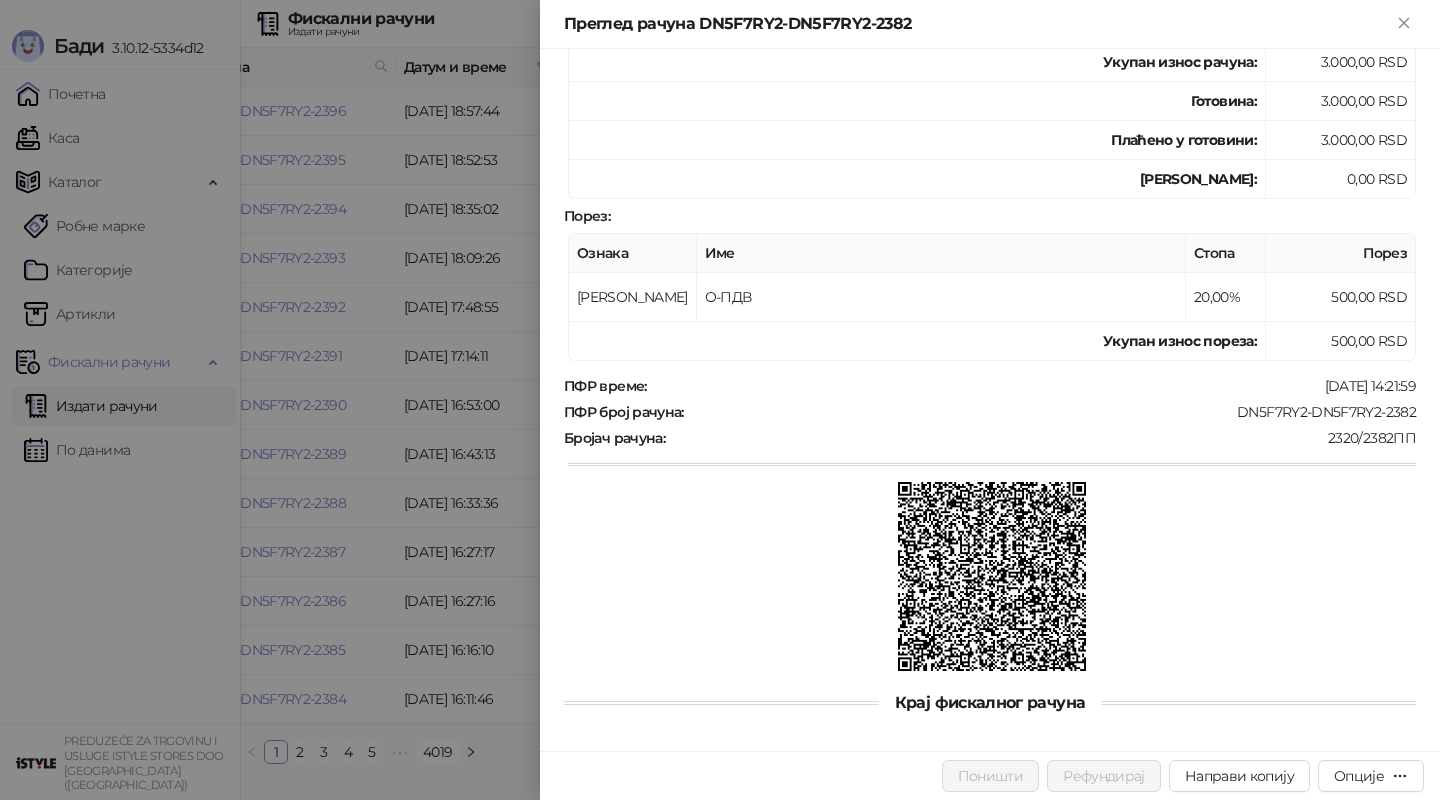 click at bounding box center [720, 400] 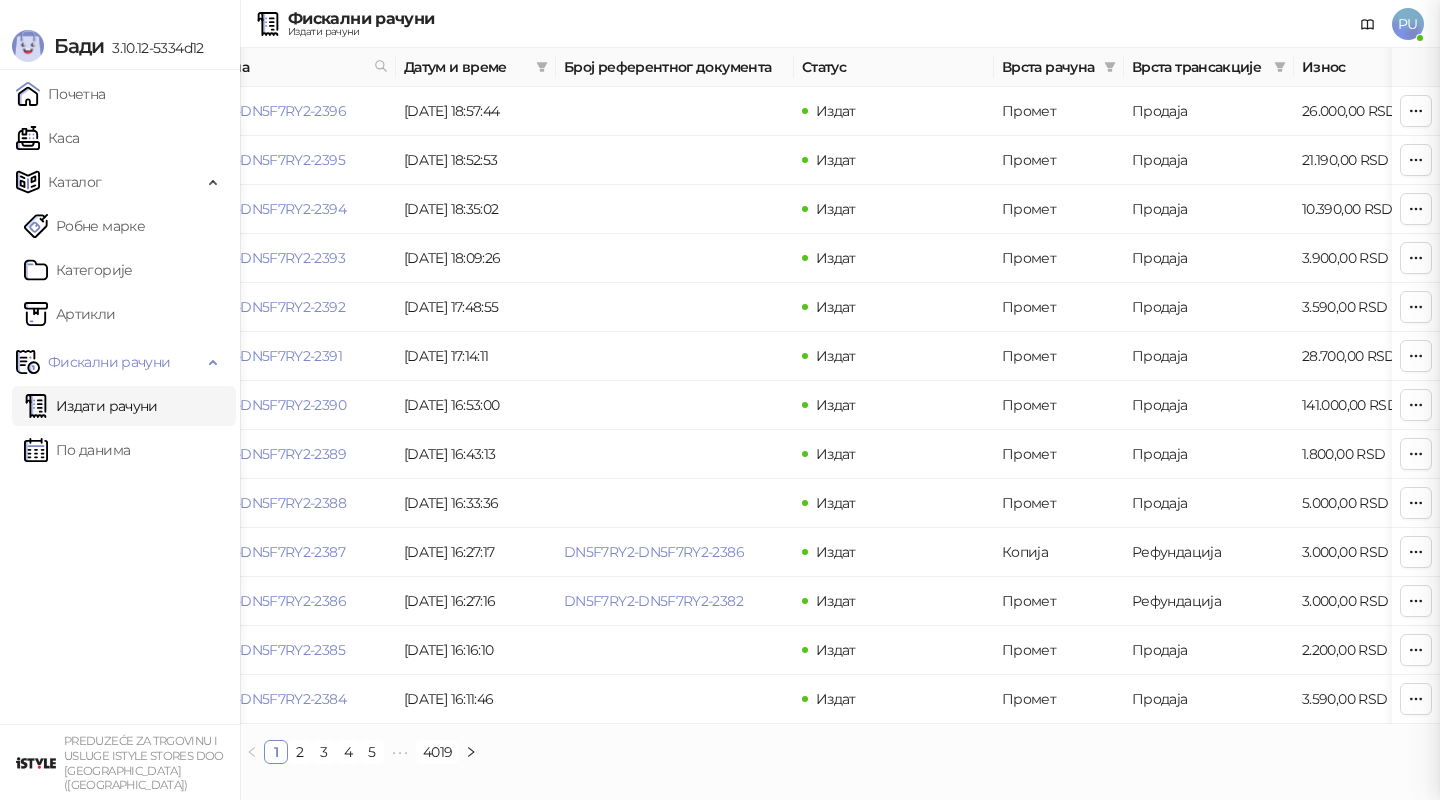 click at bounding box center [720, 400] 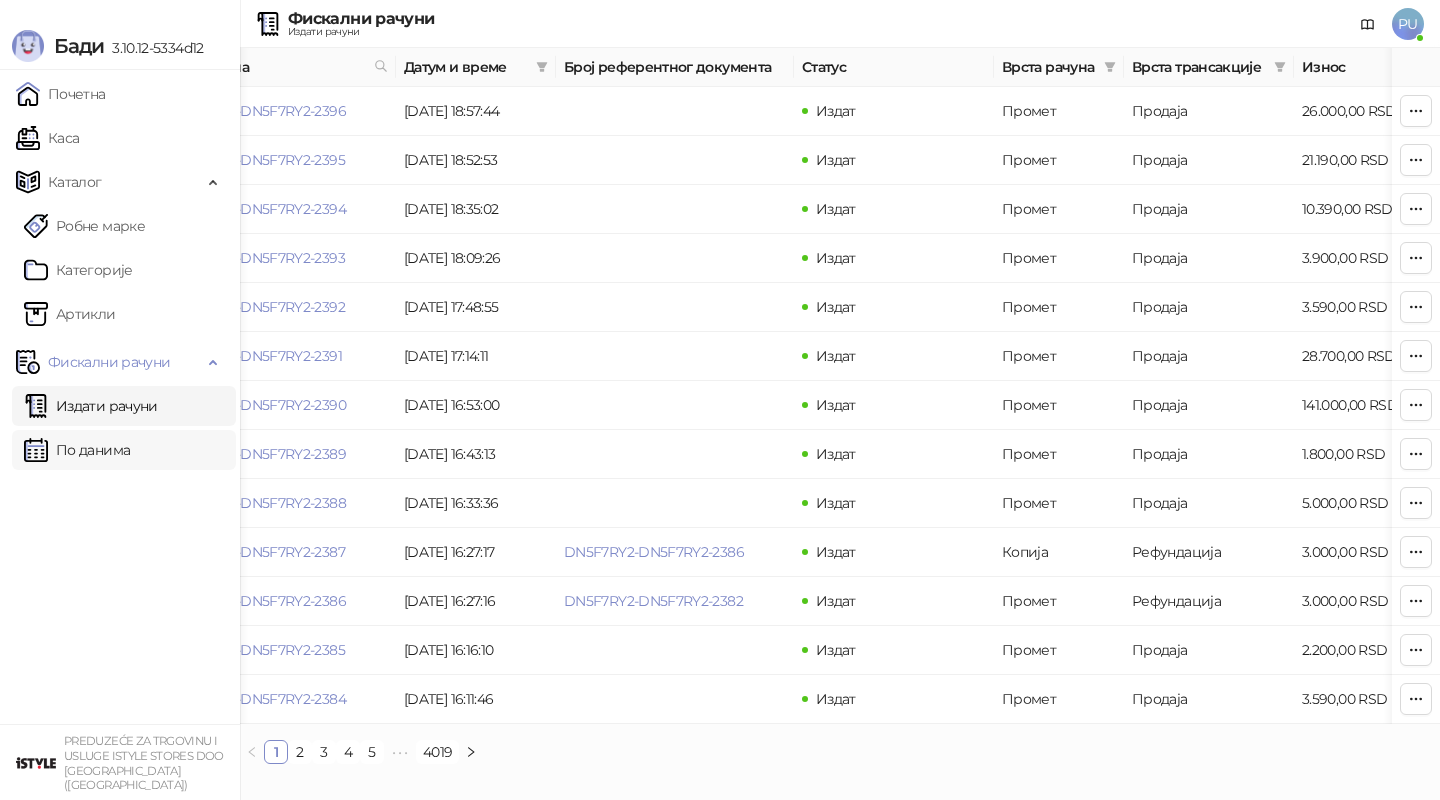 click on "По данима" at bounding box center [77, 450] 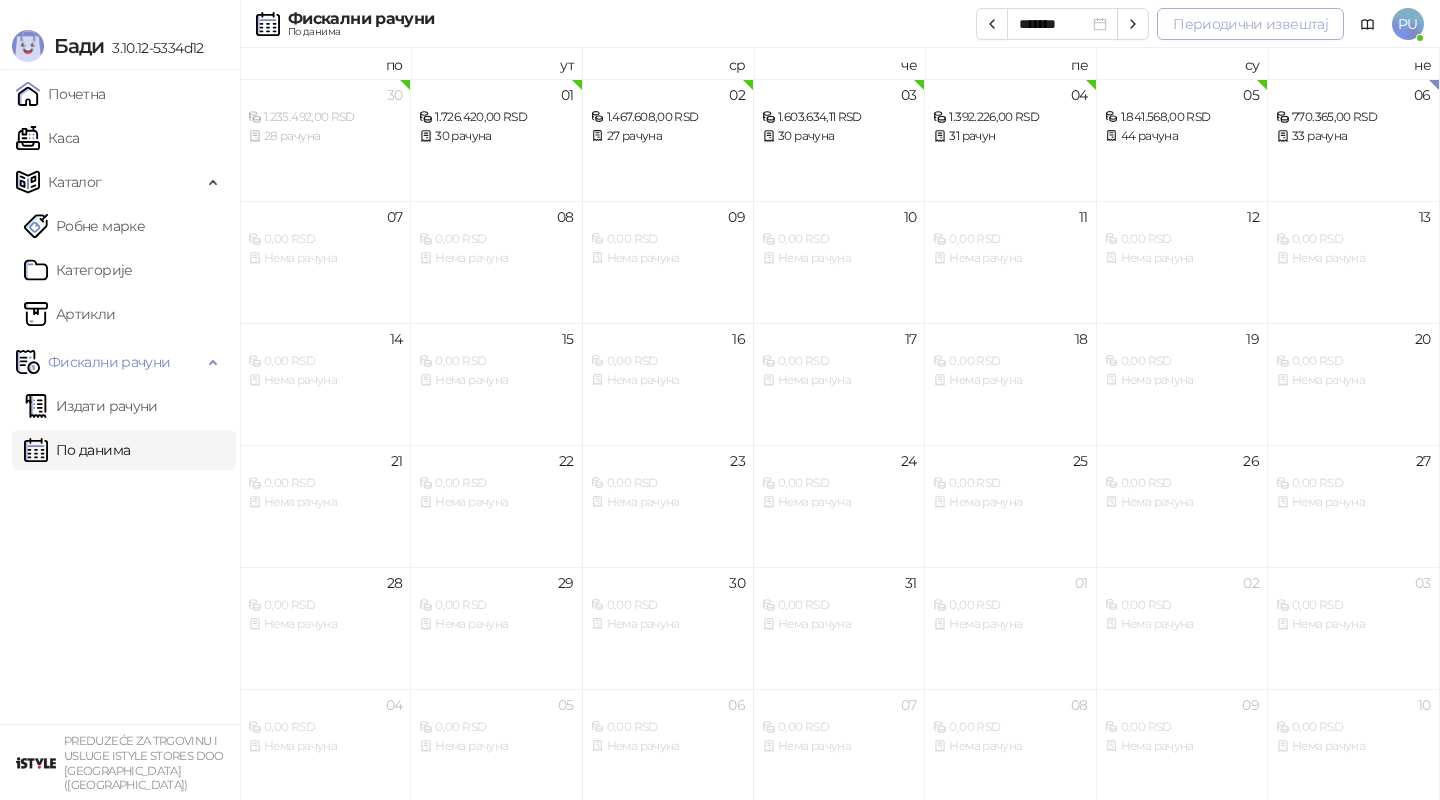 click on "Периодични извештај" at bounding box center (1250, 24) 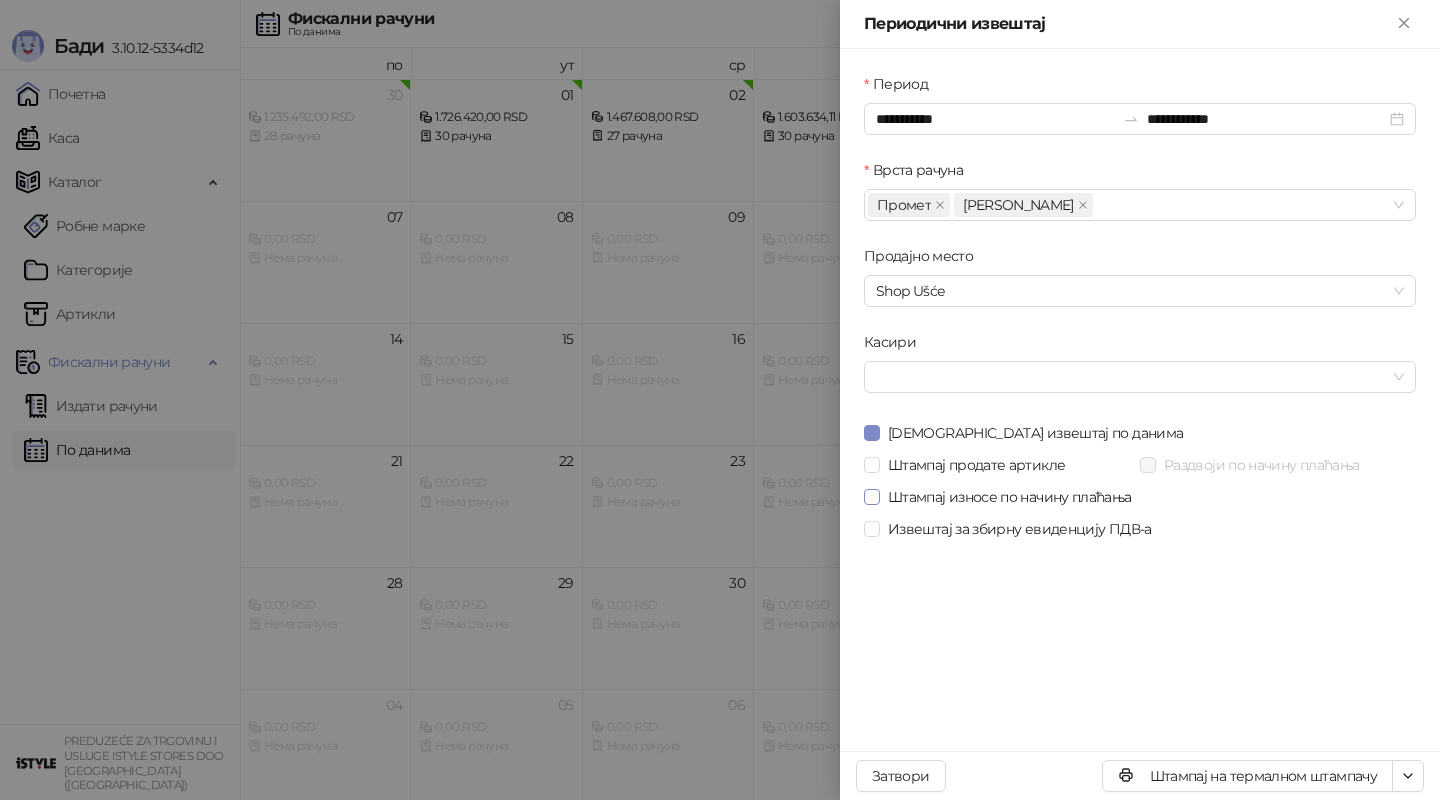 click on "Штампај износе по начину плаћања" at bounding box center (1010, 497) 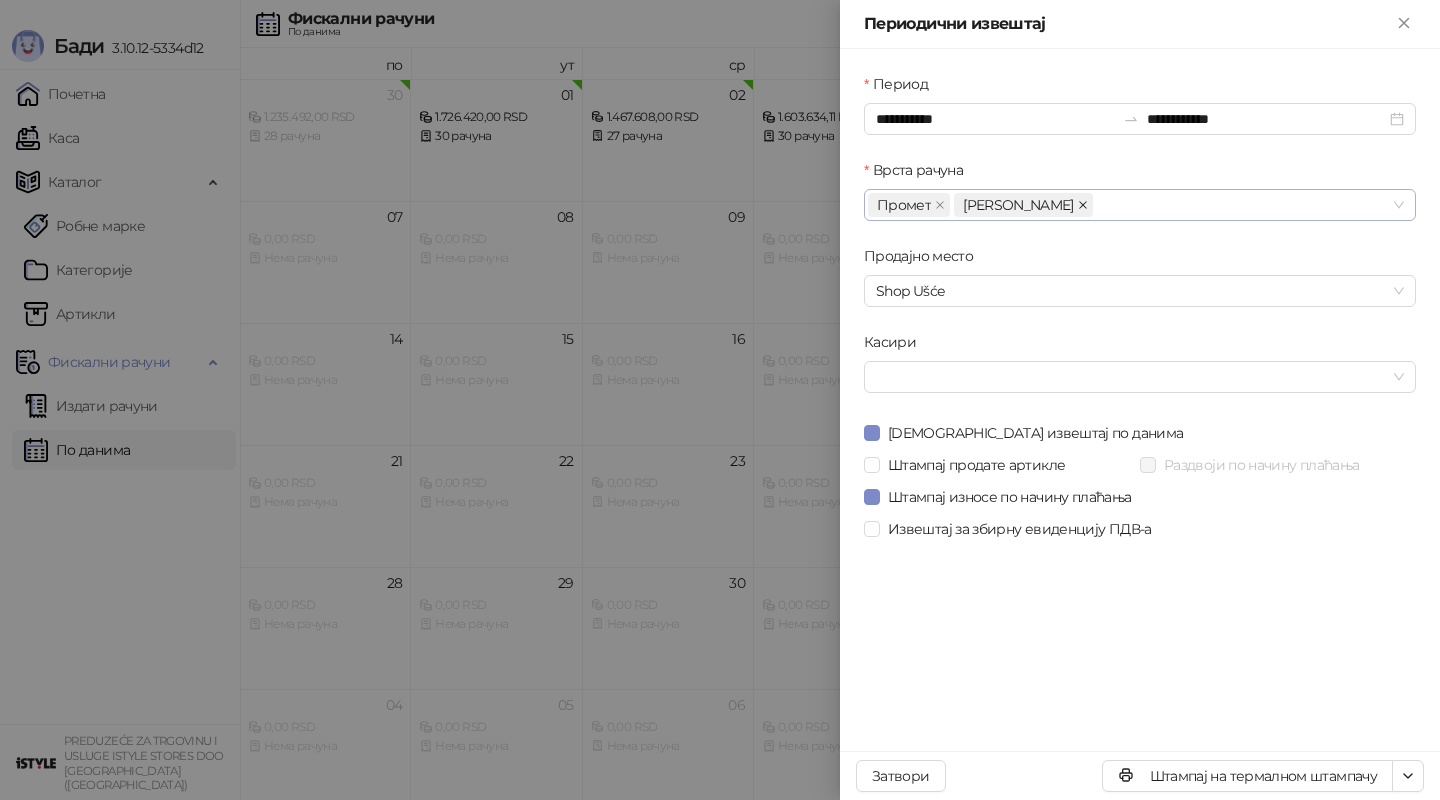 click 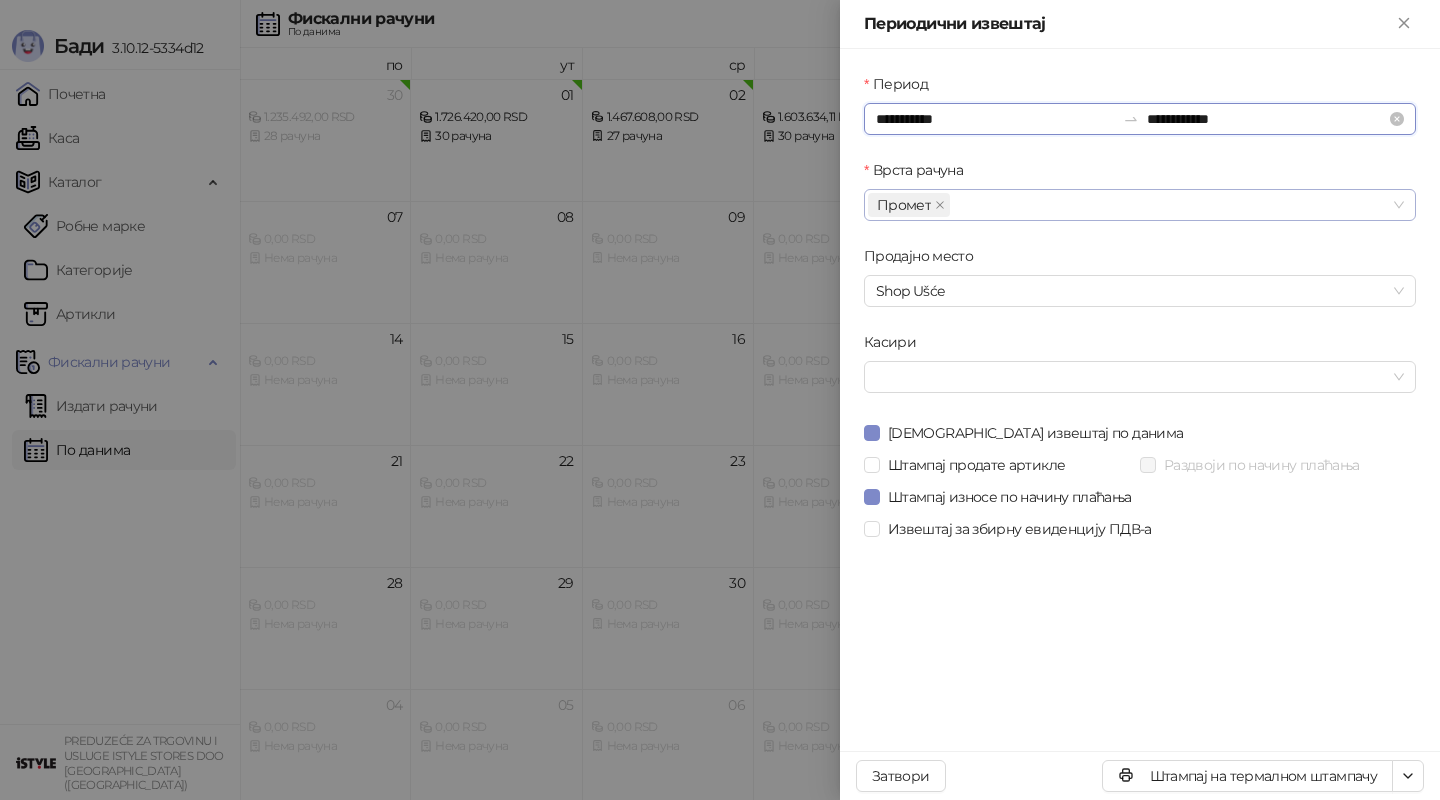 click on "**********" at bounding box center (995, 119) 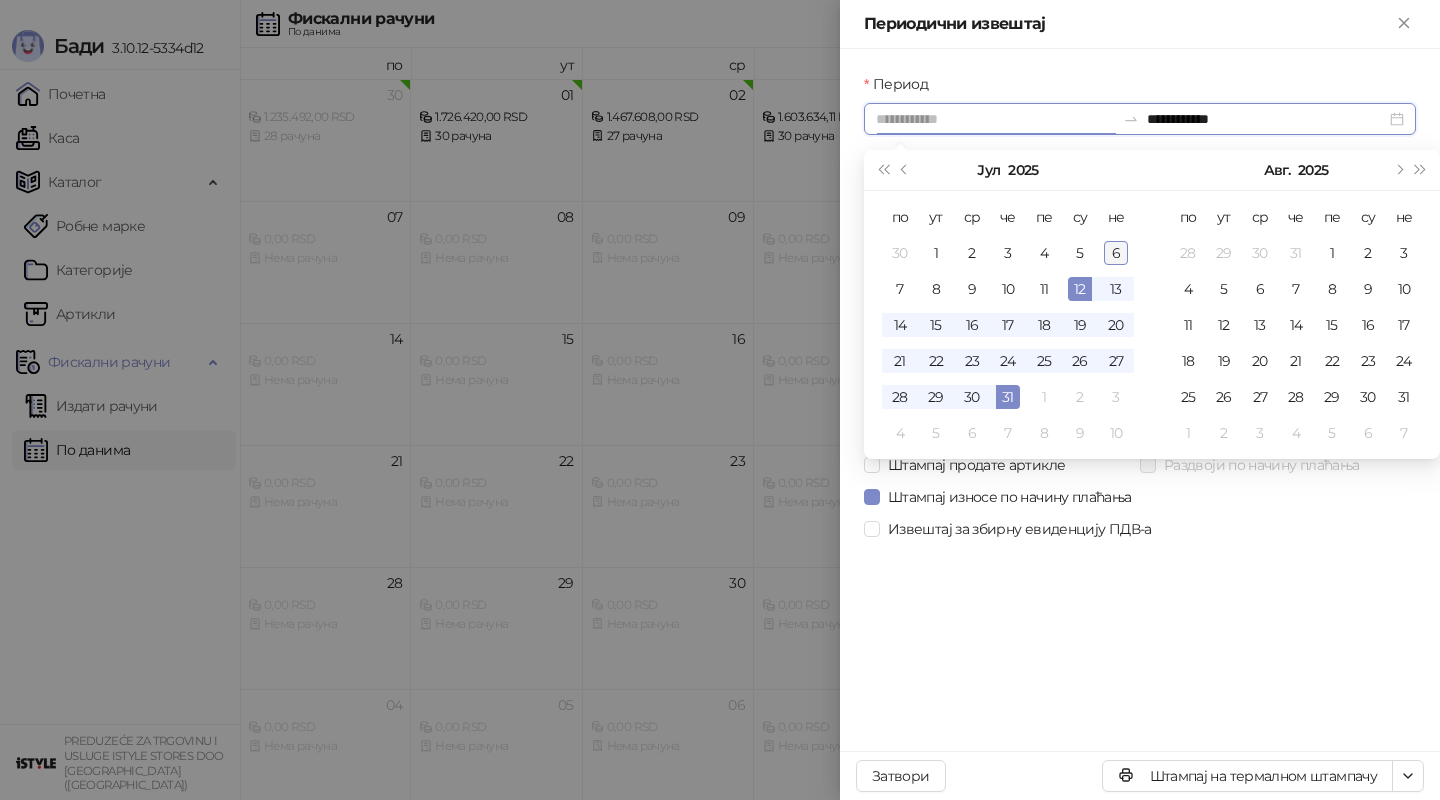 type on "**********" 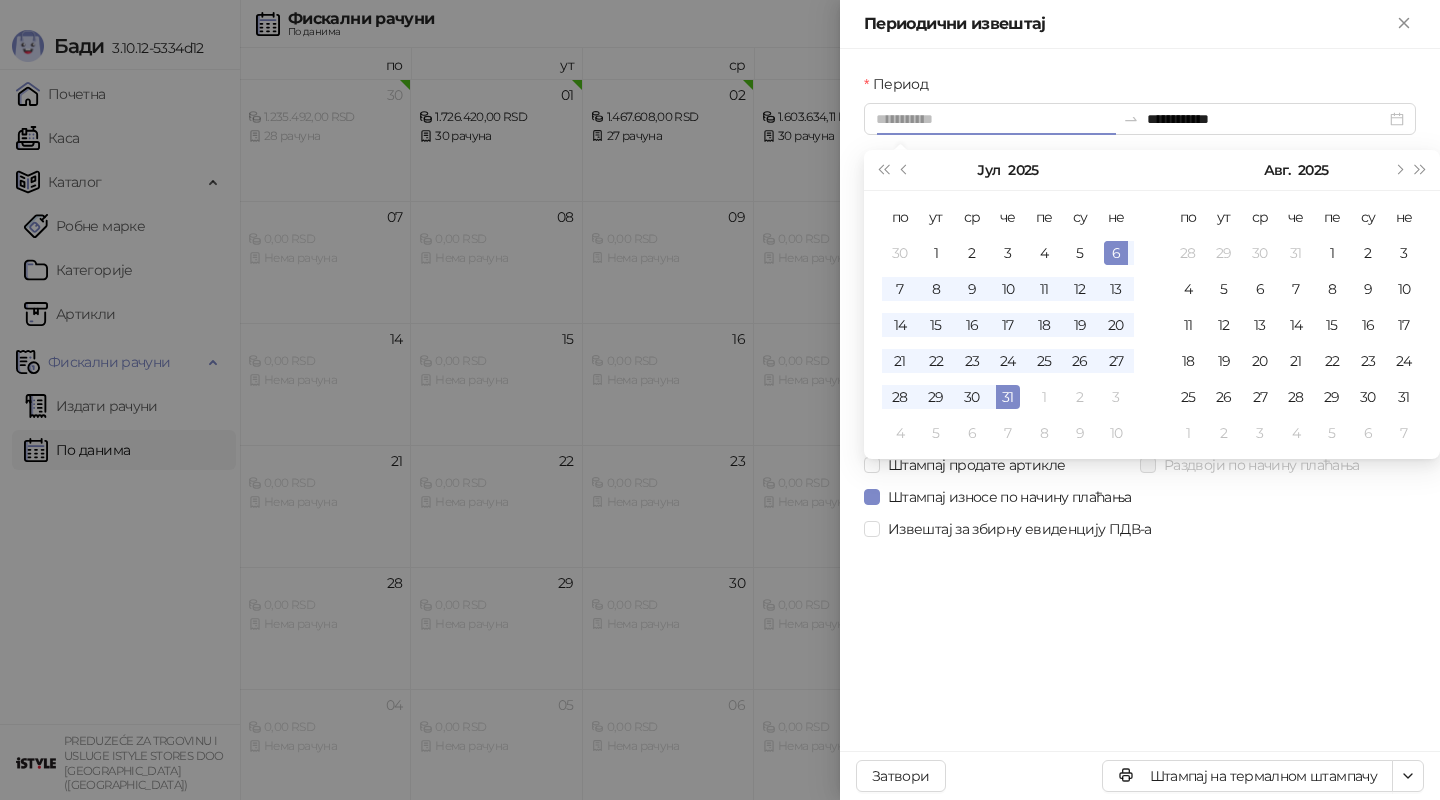 click on "6" at bounding box center [1116, 253] 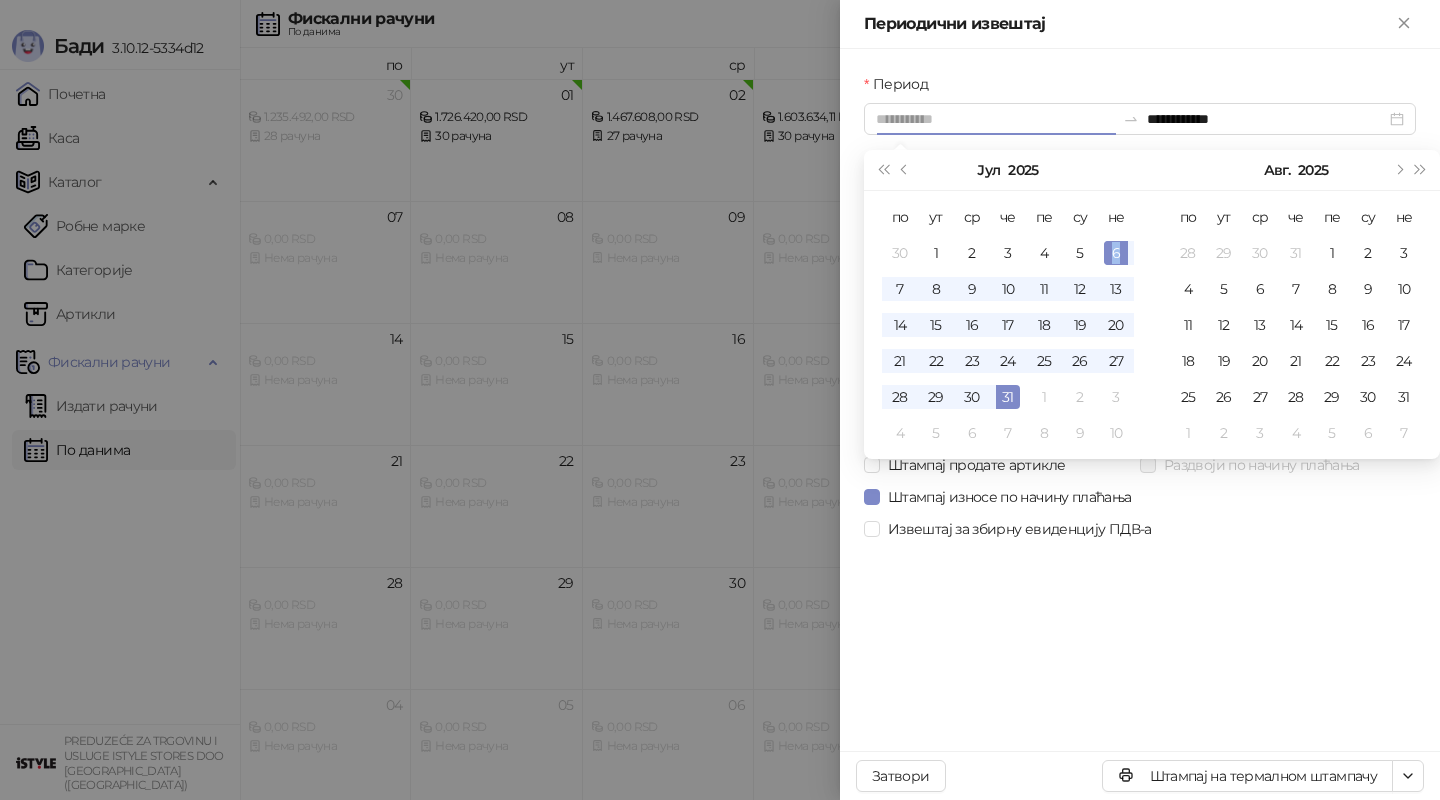 click on "6" at bounding box center [1116, 253] 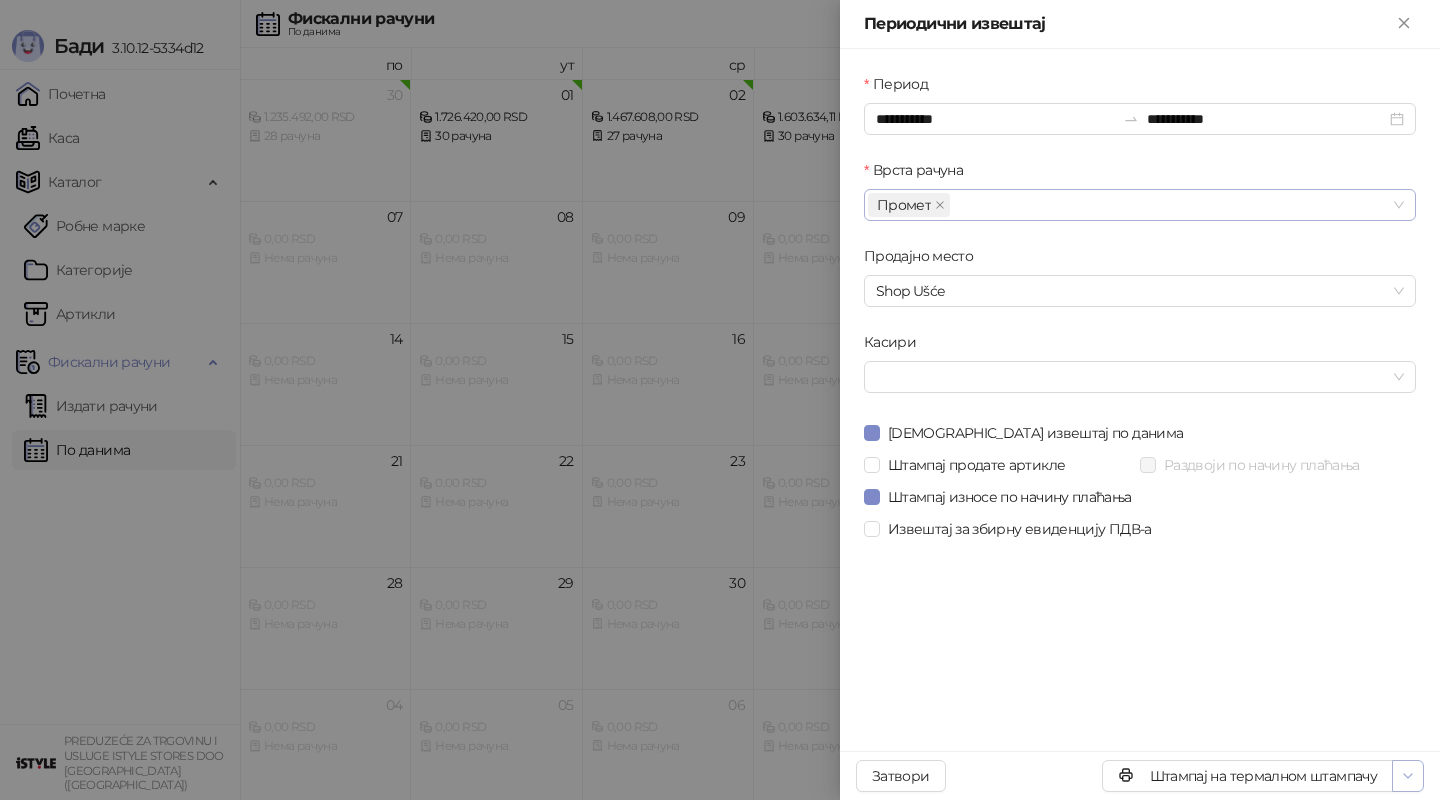 click 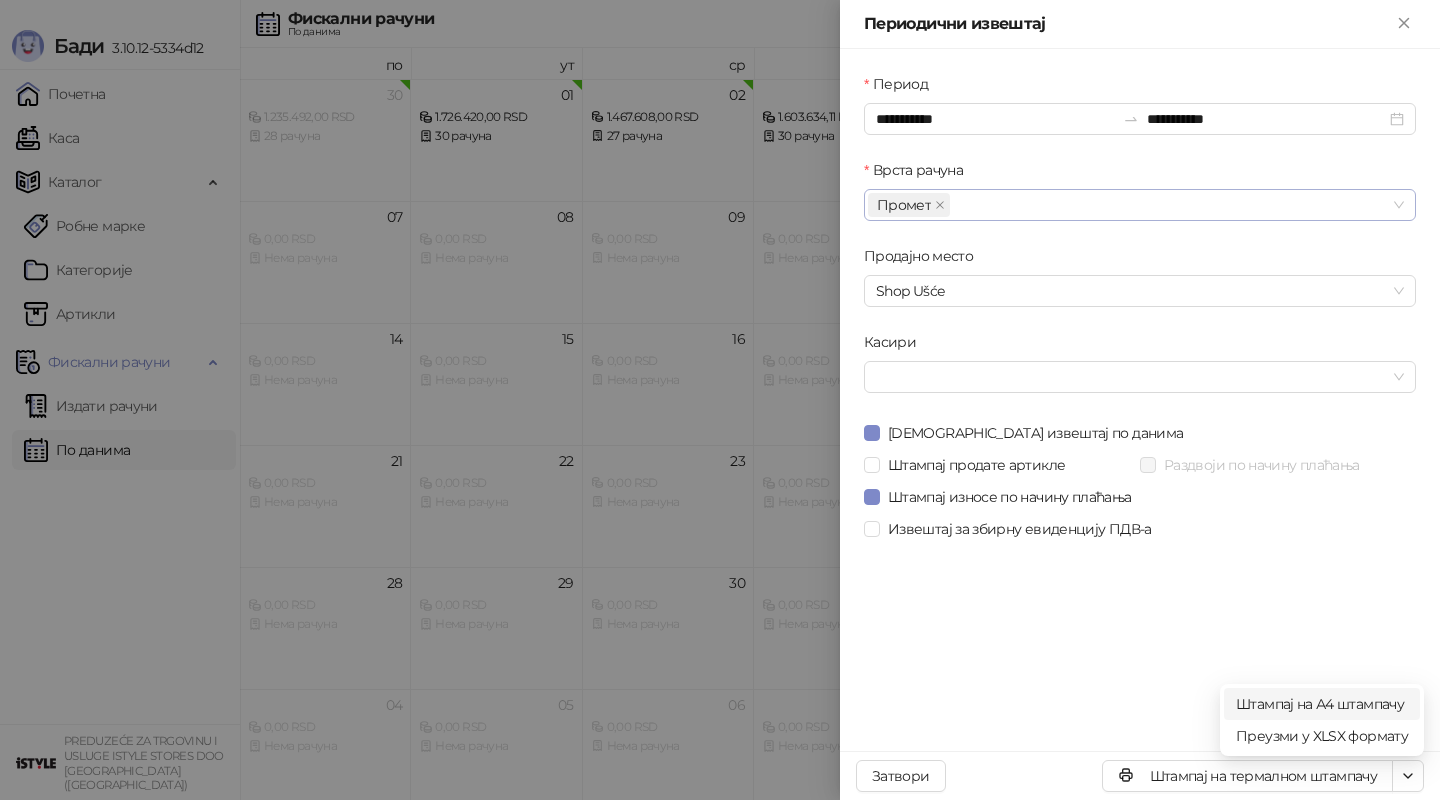 click on "Штампај на А4 штампачу" at bounding box center (1322, 704) 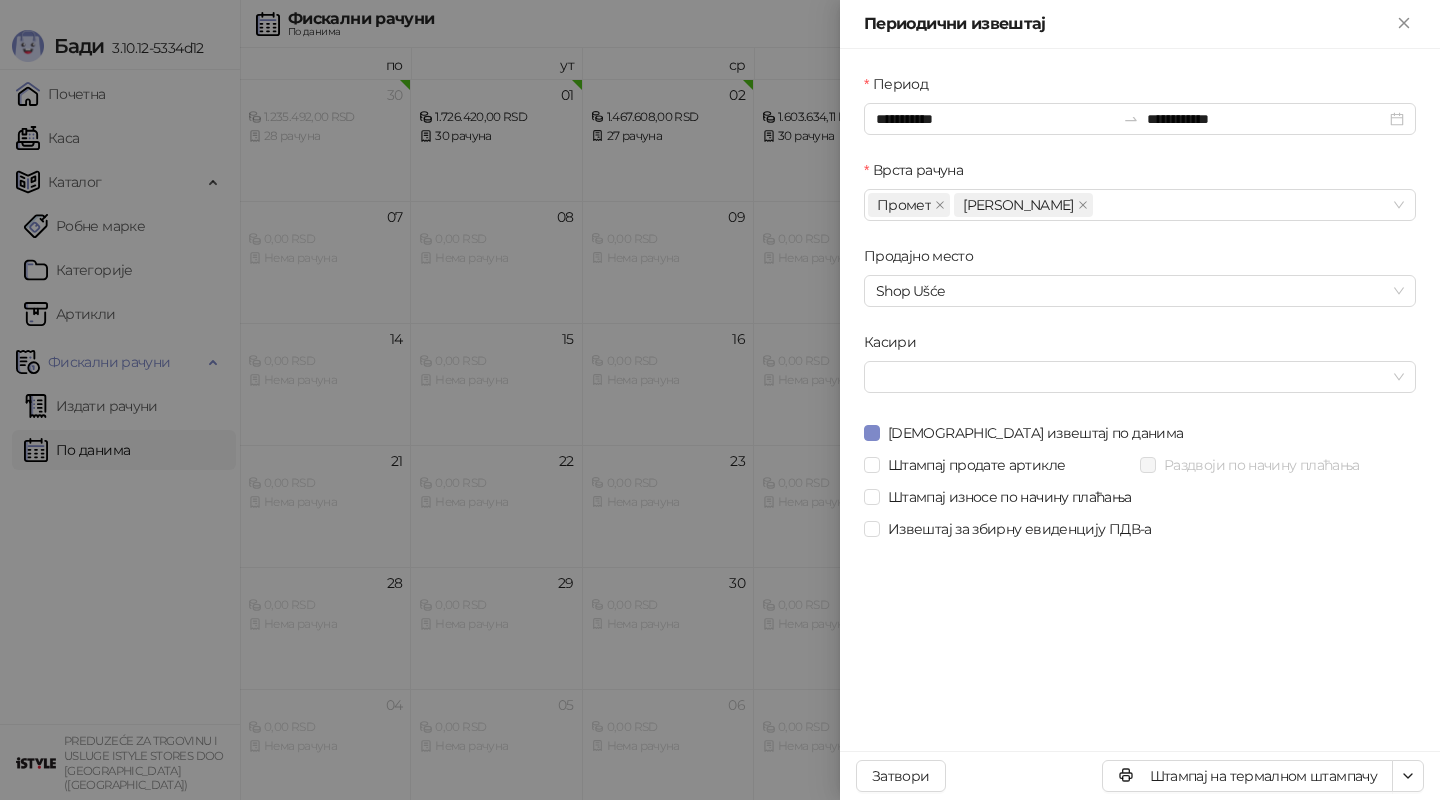 click at bounding box center [720, 400] 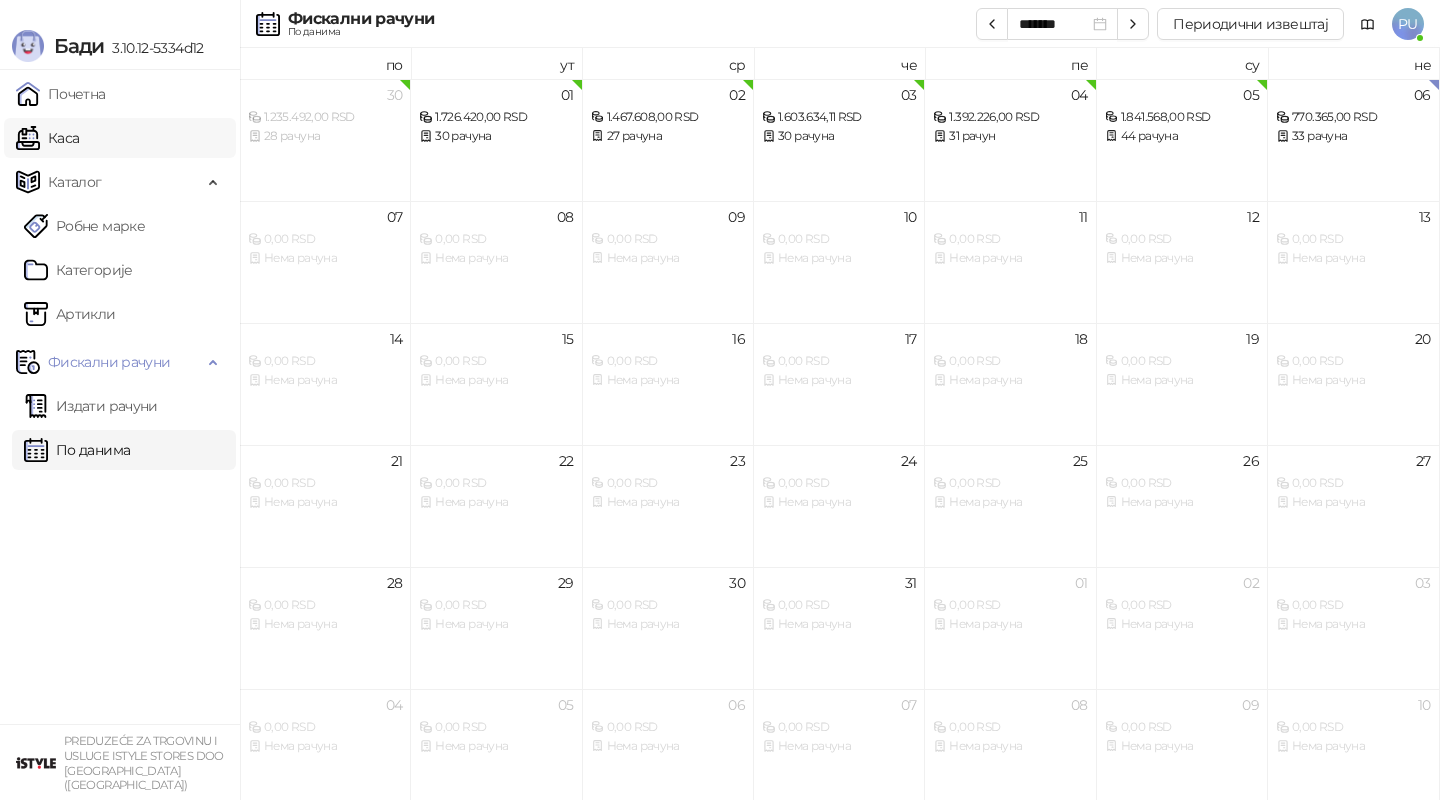 click on "Каса" at bounding box center (47, 138) 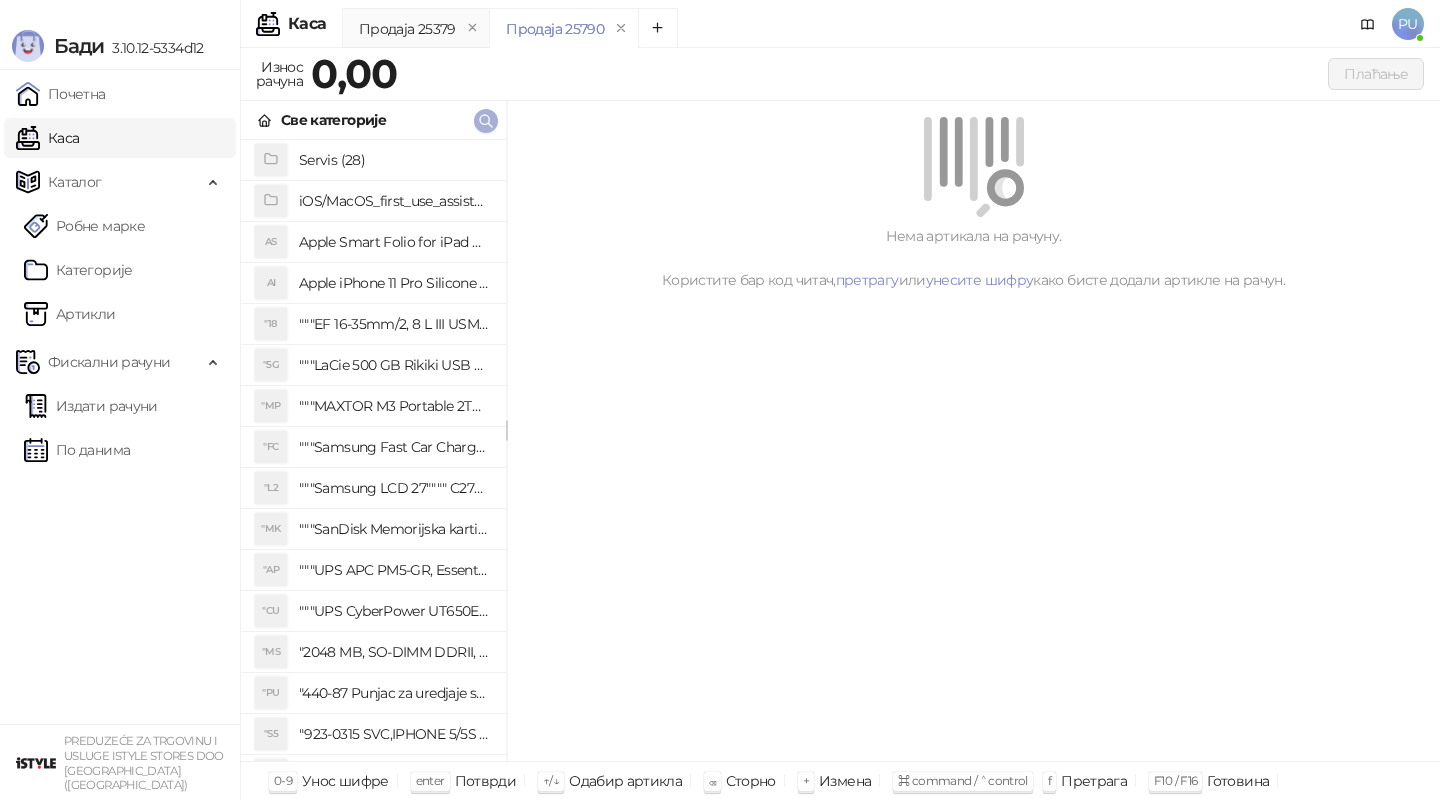 click 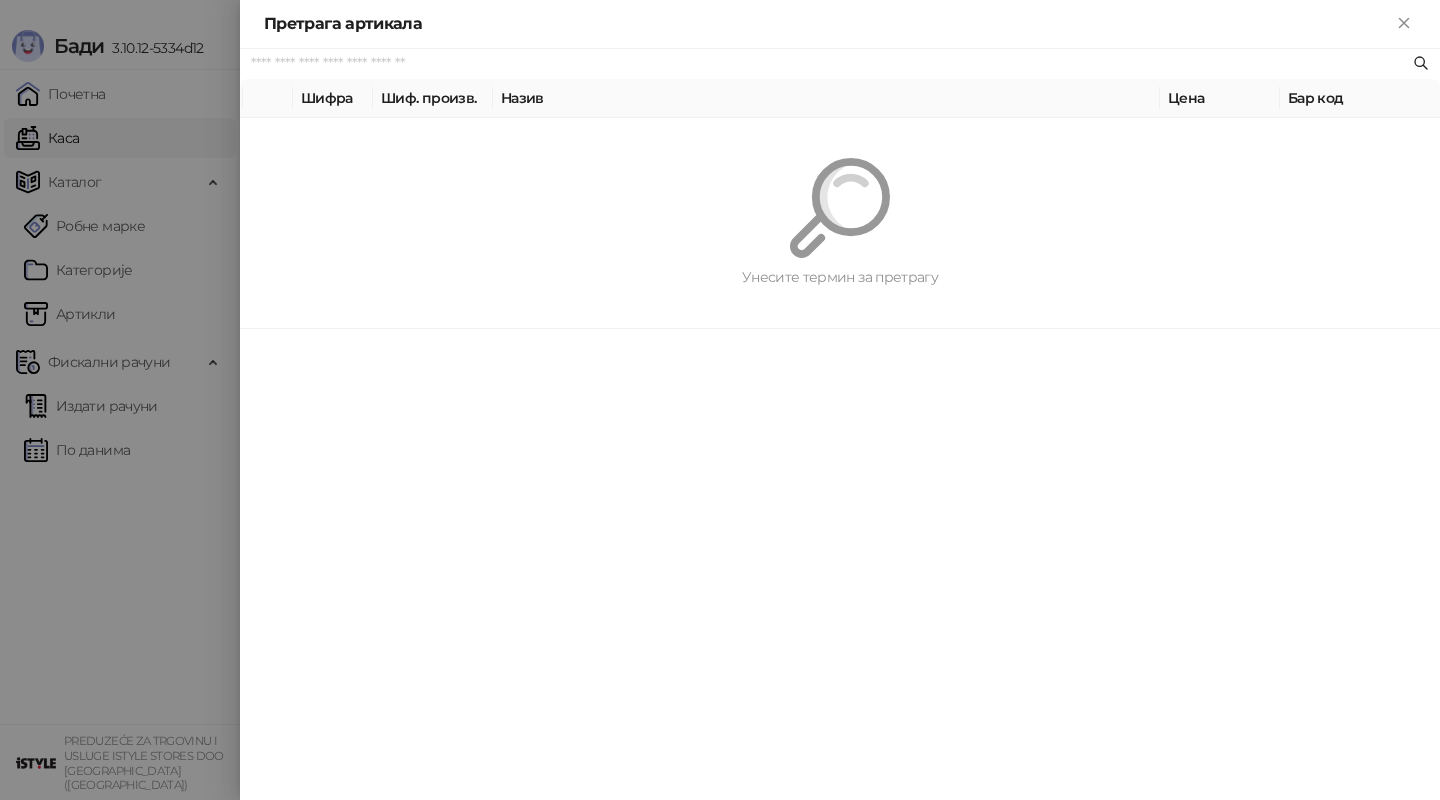 paste on "**********" 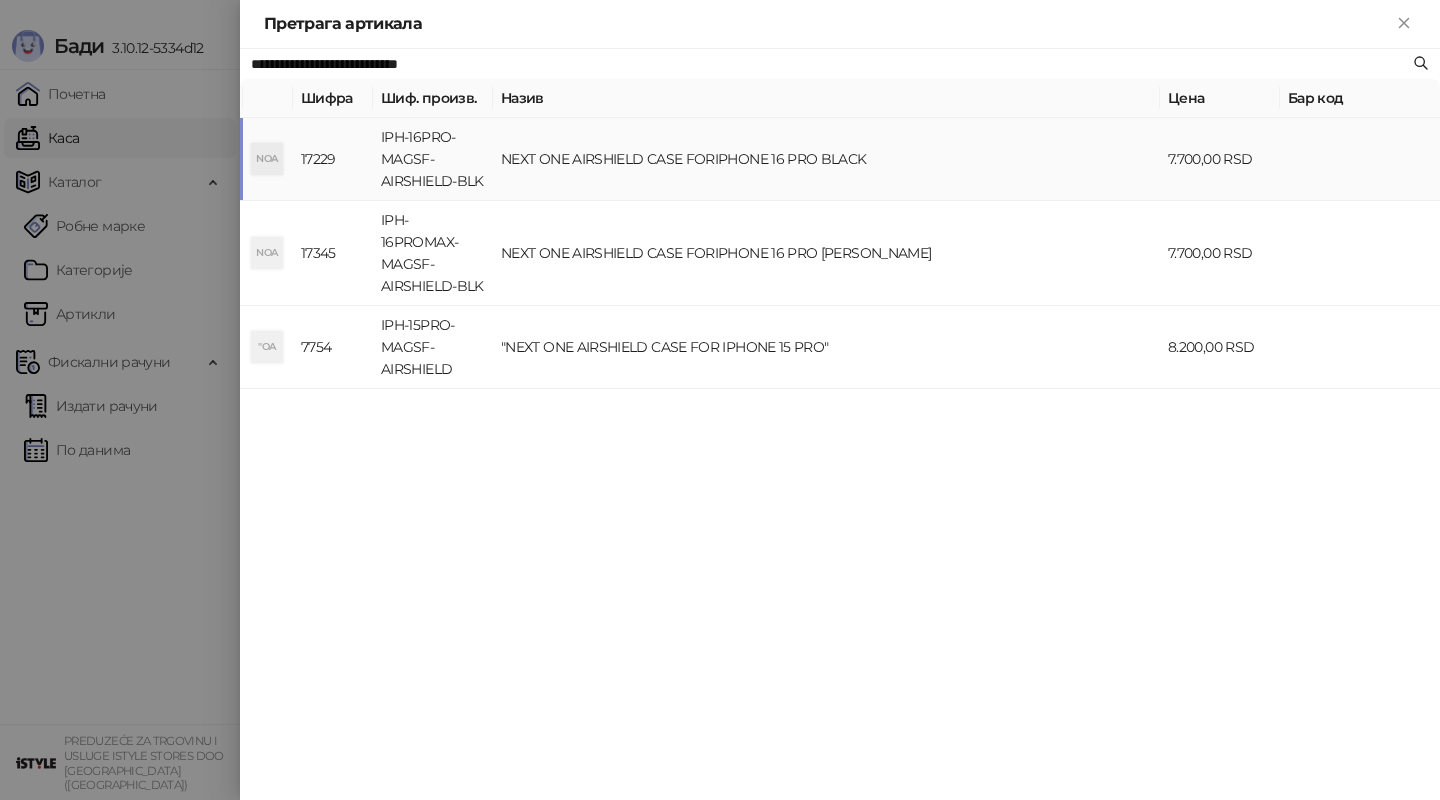 click on "NEXT ONE AIRSHIELD CASE FORIPHONE 16 PRO BLACK" at bounding box center [826, 159] 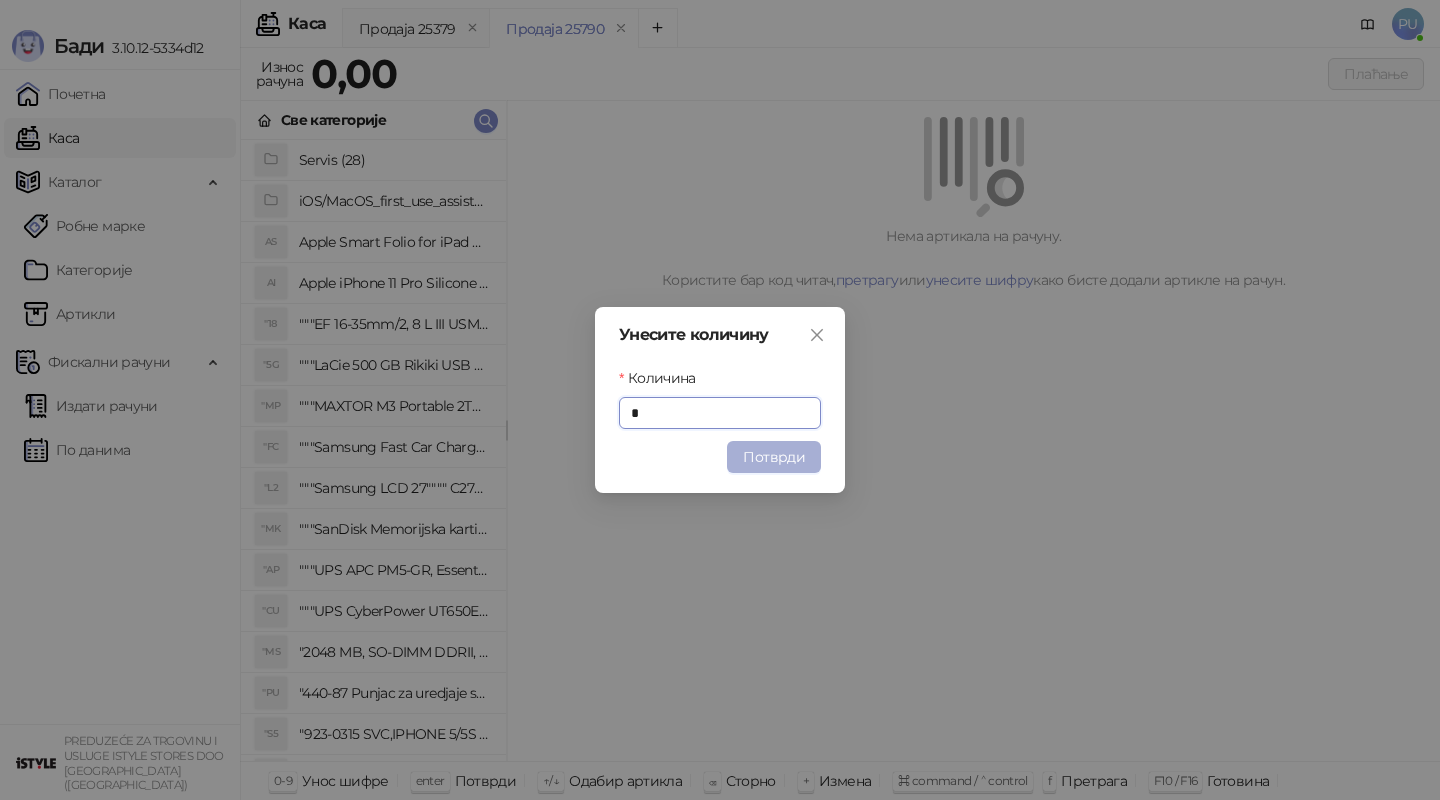 click on "Потврди" at bounding box center (774, 457) 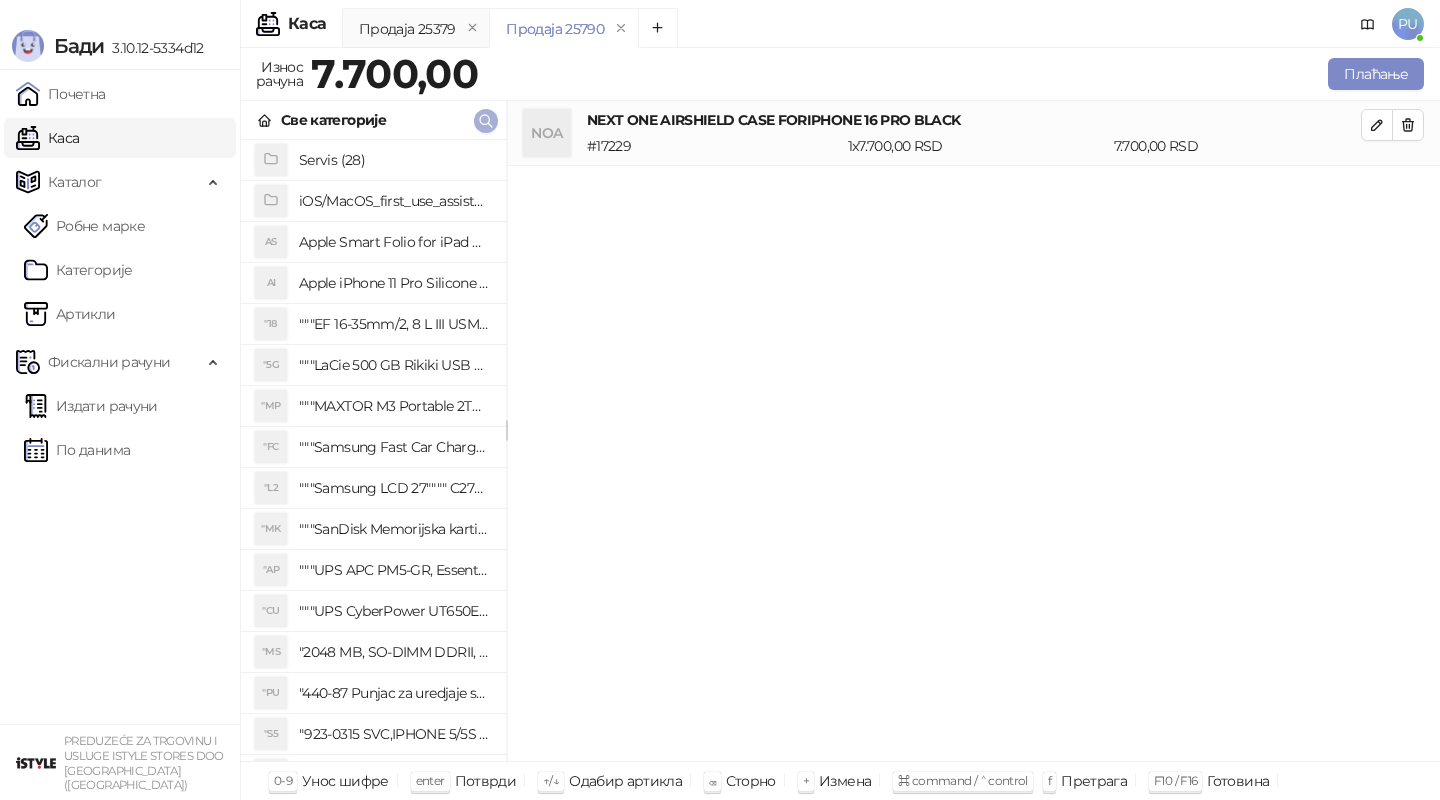 click 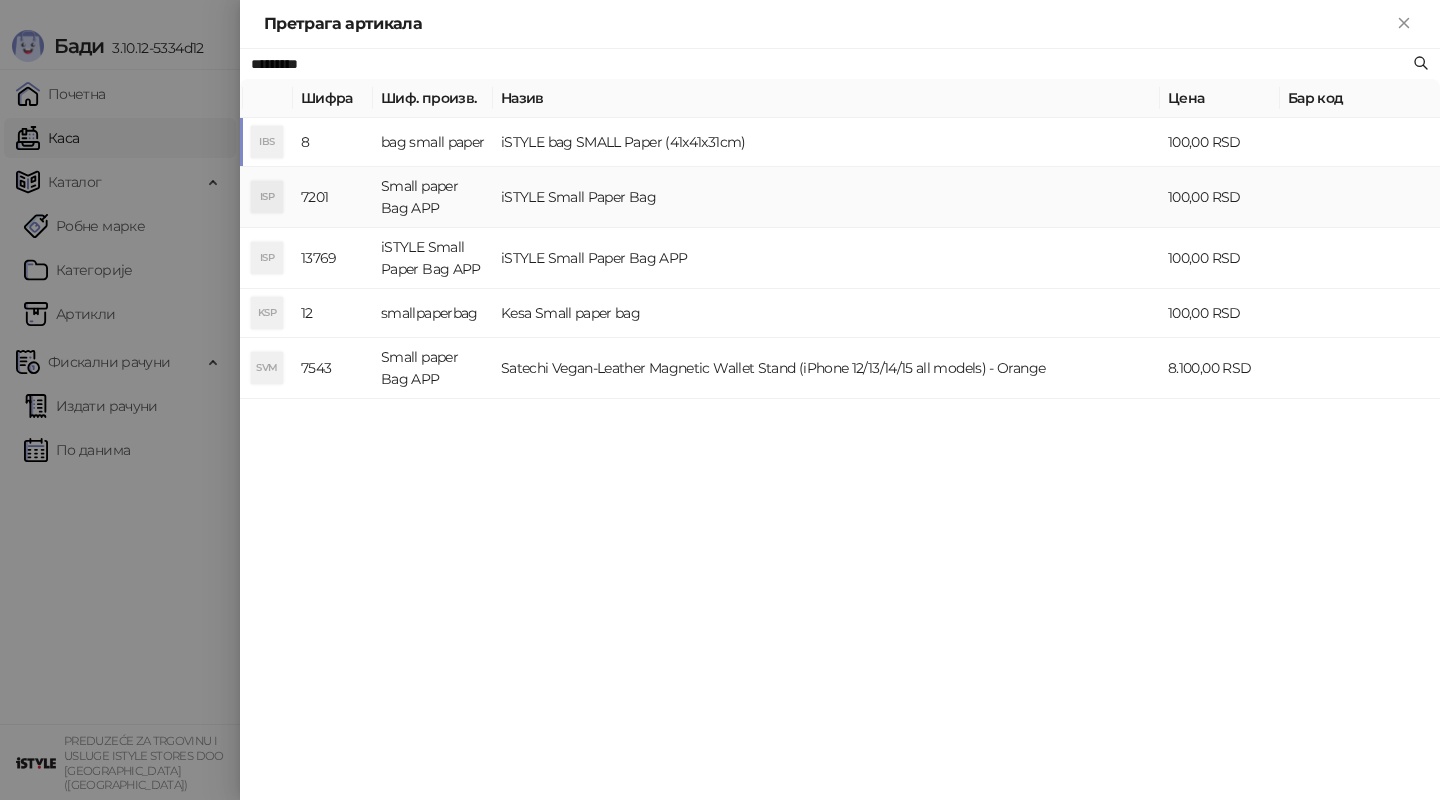 type on "*********" 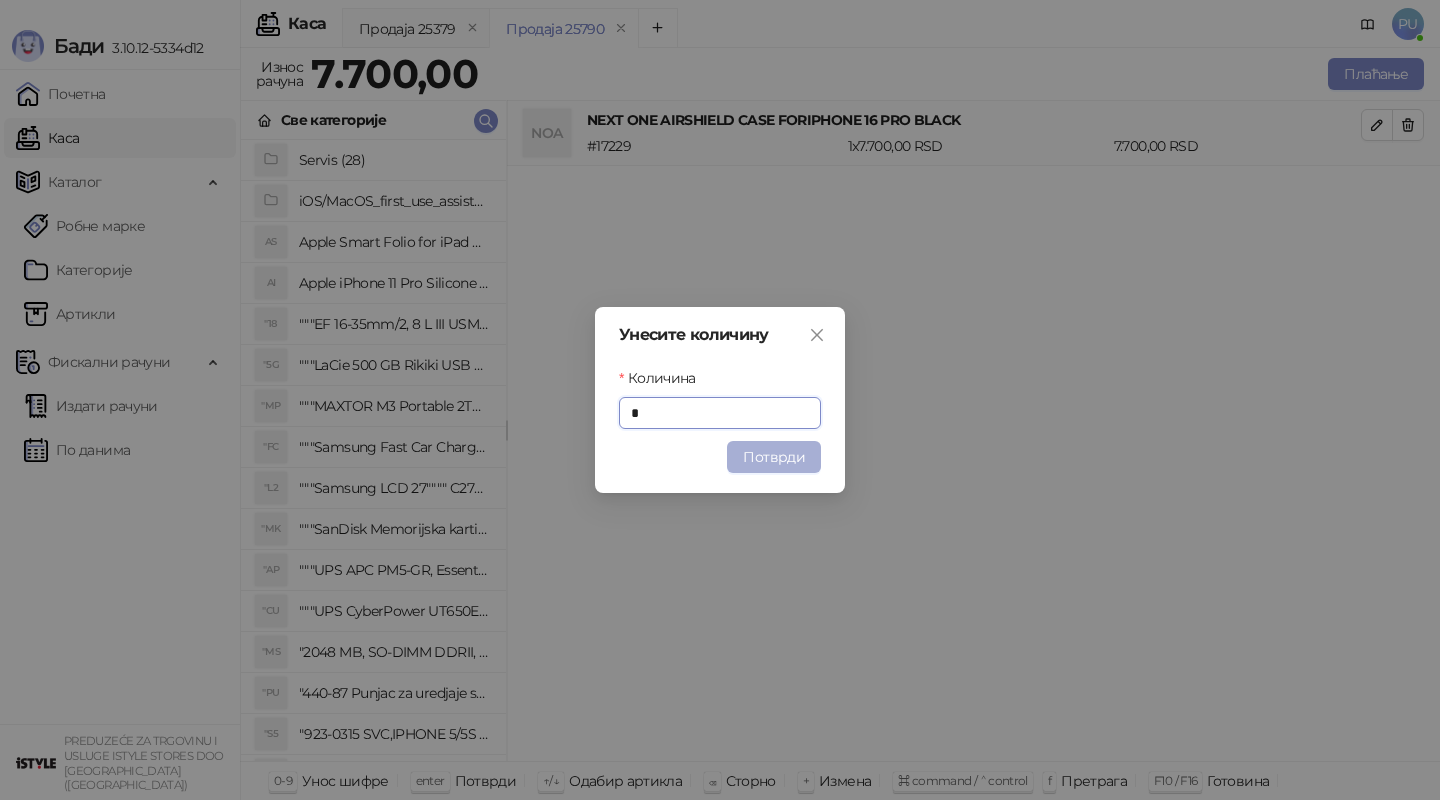 click on "Потврди" at bounding box center (774, 457) 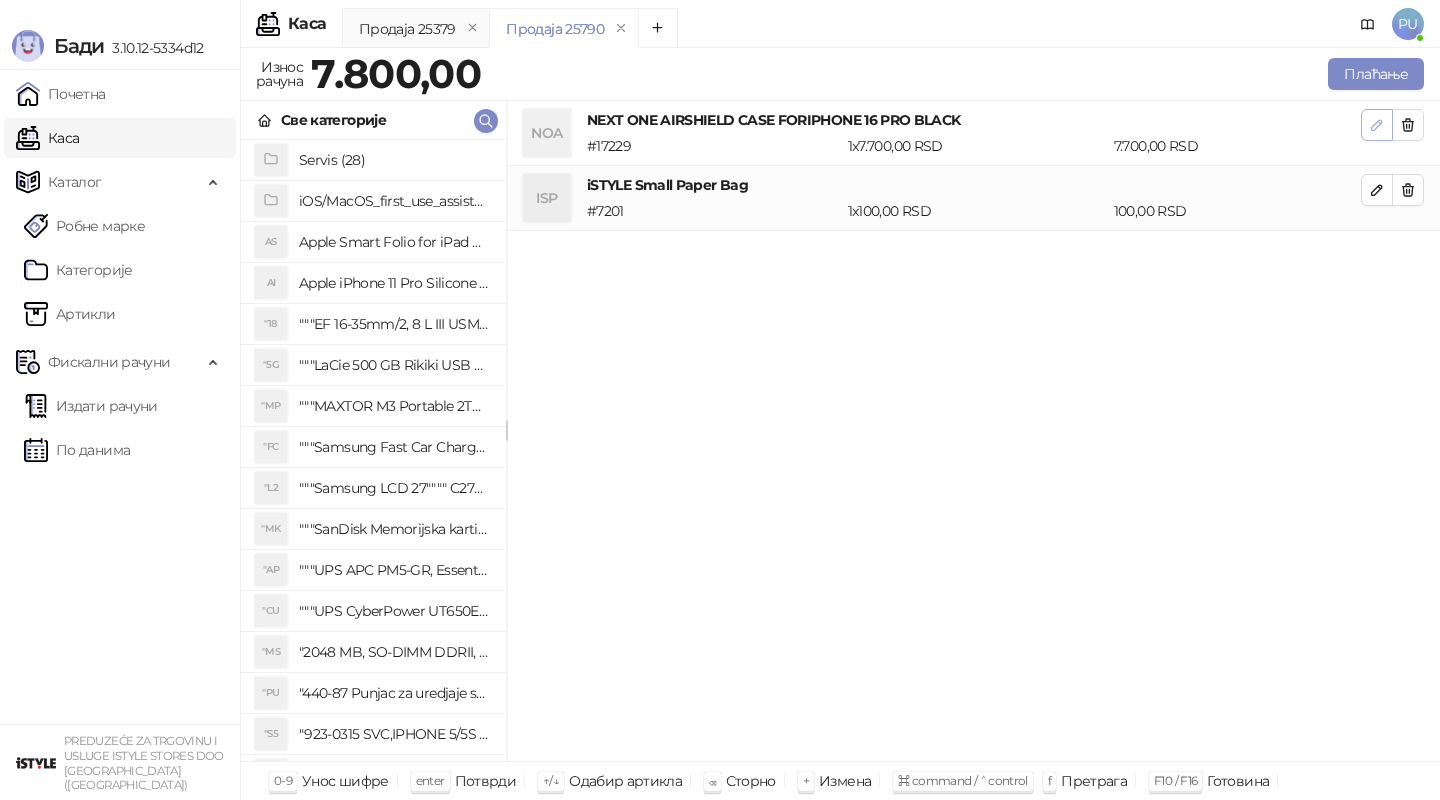 click 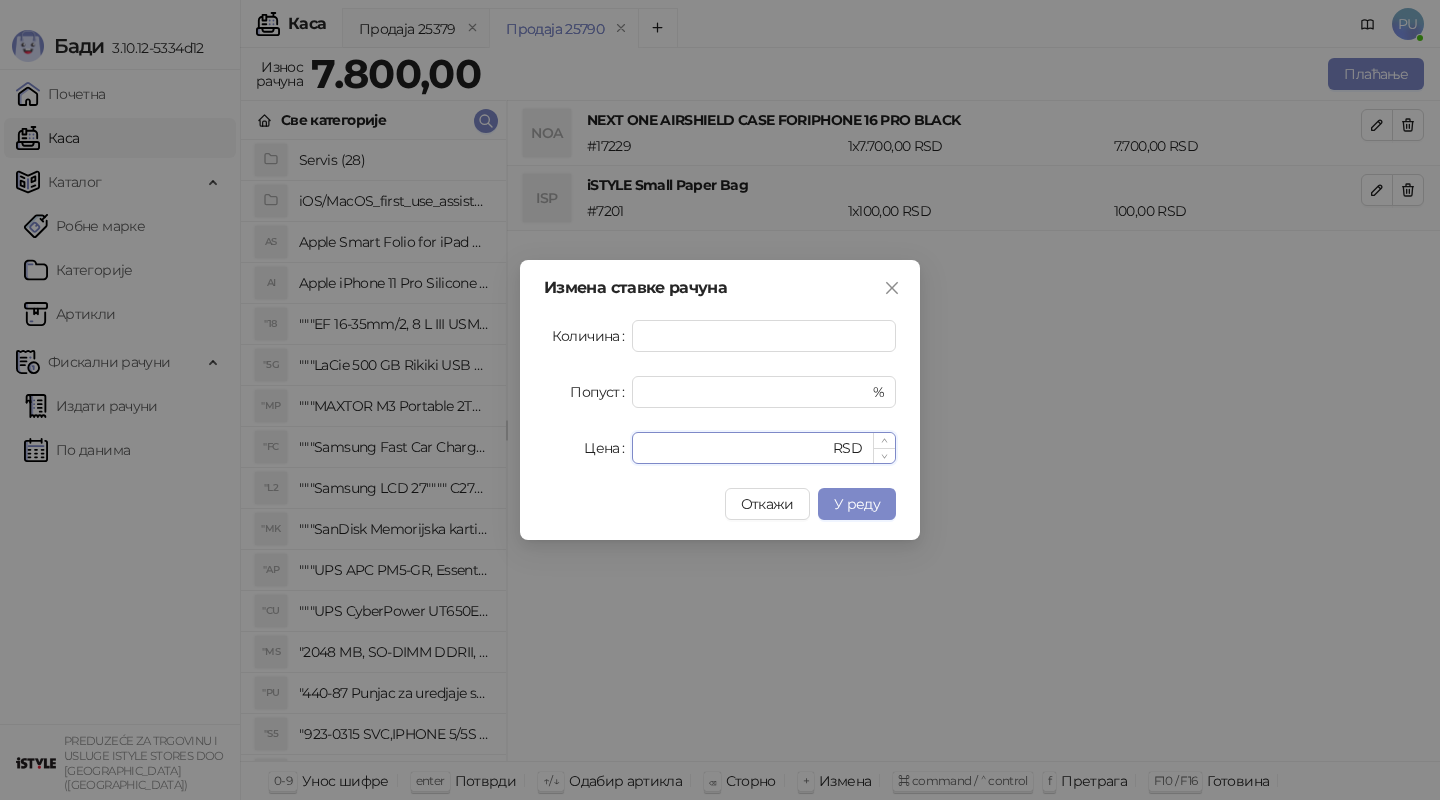 click on "****" at bounding box center (736, 448) 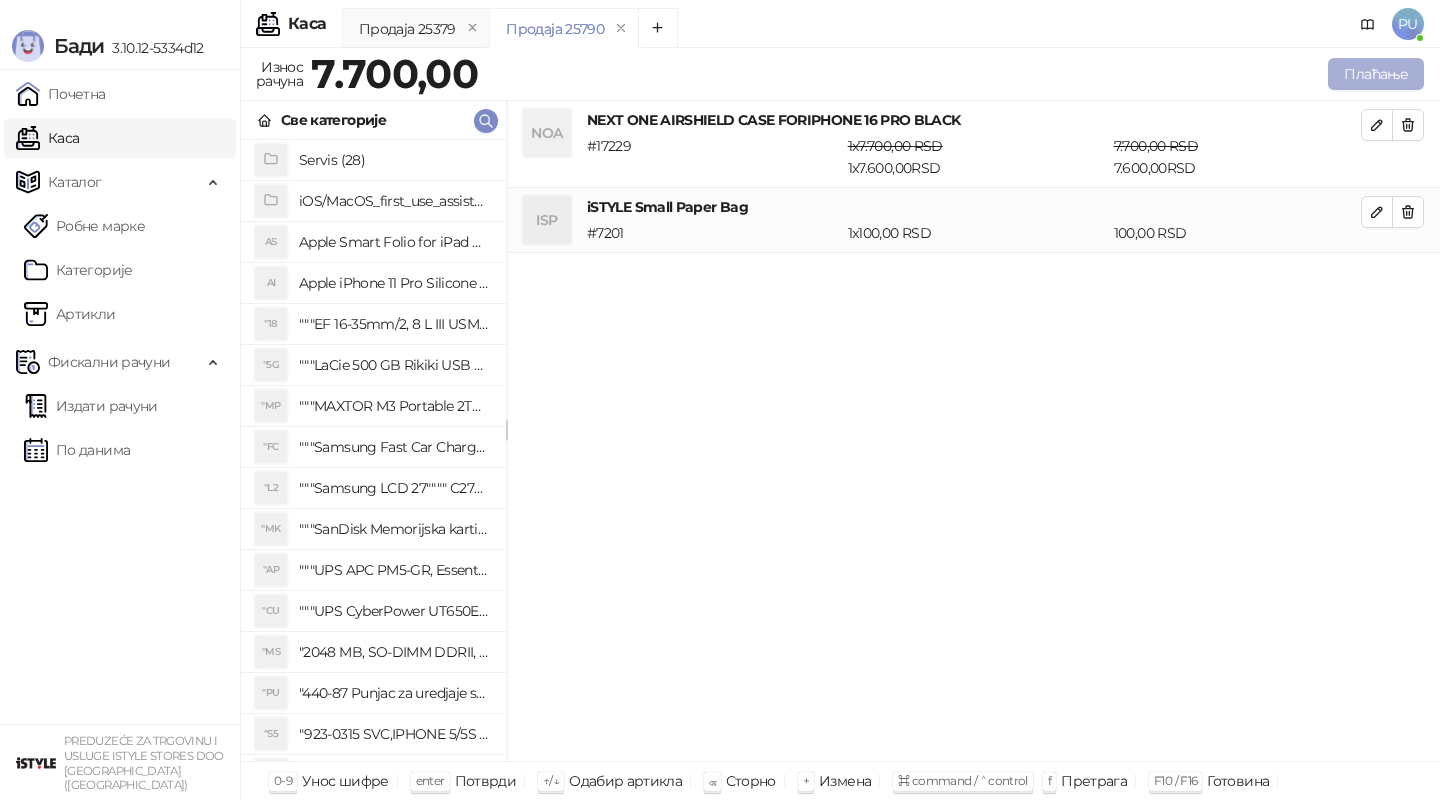 click on "Плаћање" at bounding box center [1376, 74] 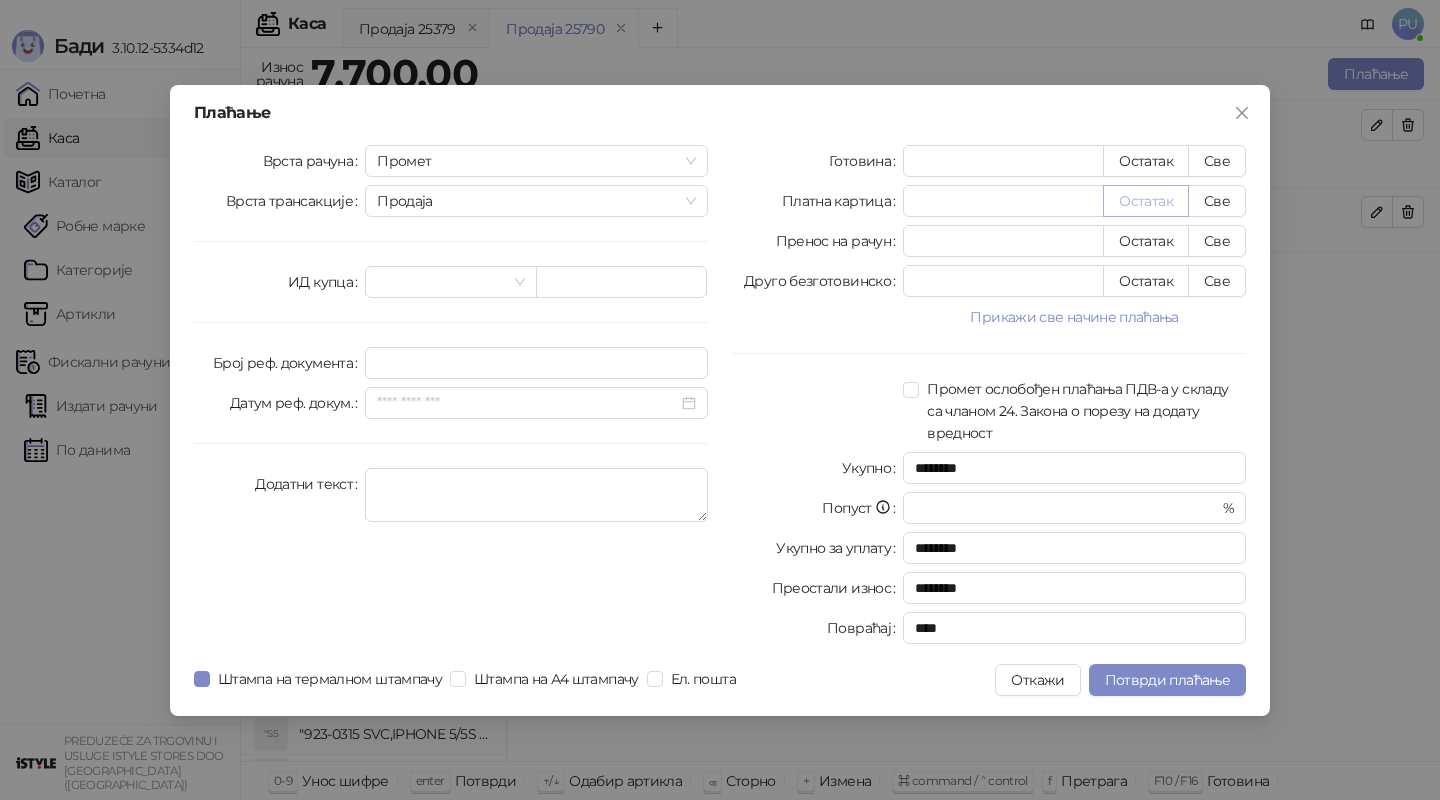 click on "Остатак" at bounding box center (1146, 201) 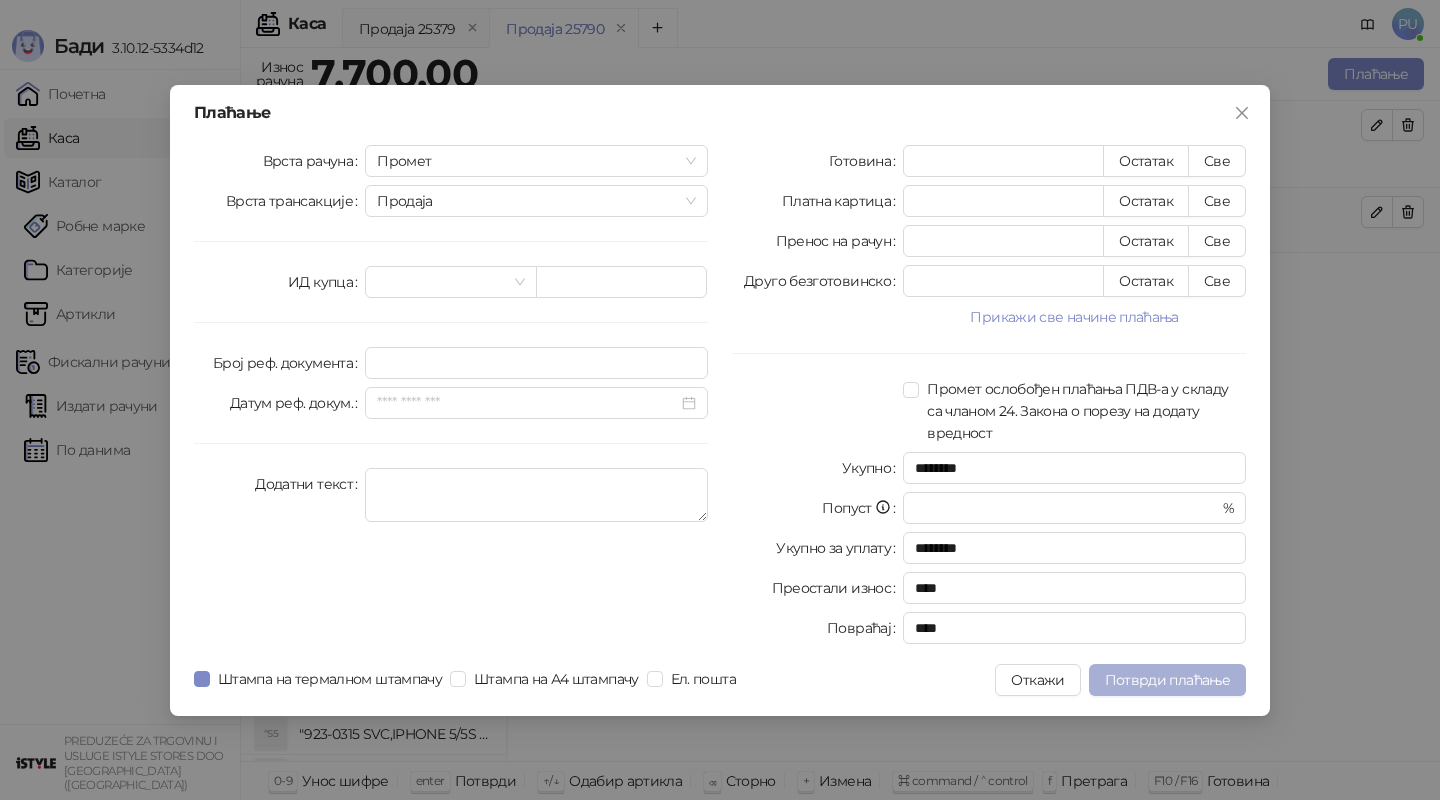 click on "Потврди плаћање" at bounding box center (1167, 680) 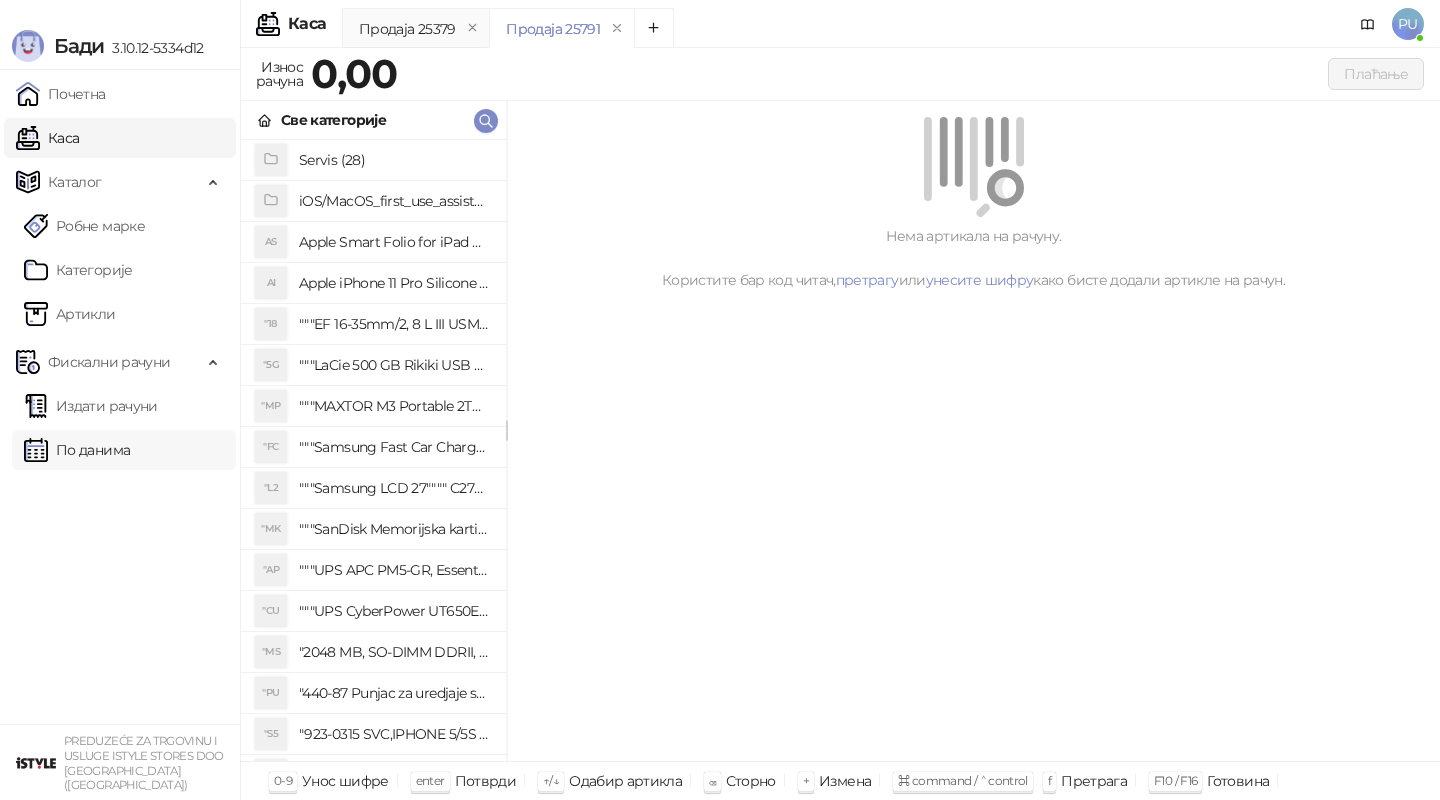 click on "По данима" at bounding box center (77, 450) 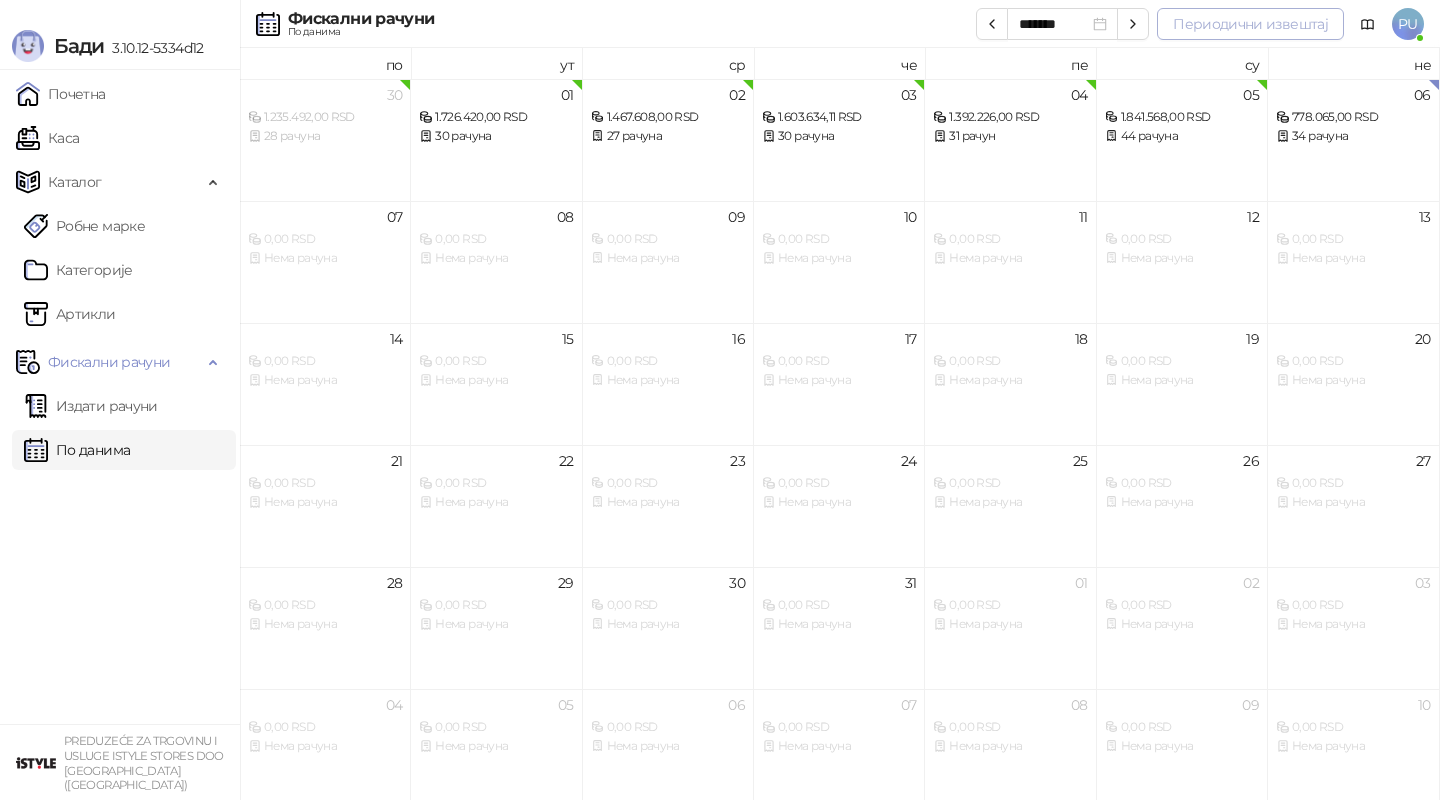 click on "Периодични извештај" at bounding box center (1250, 24) 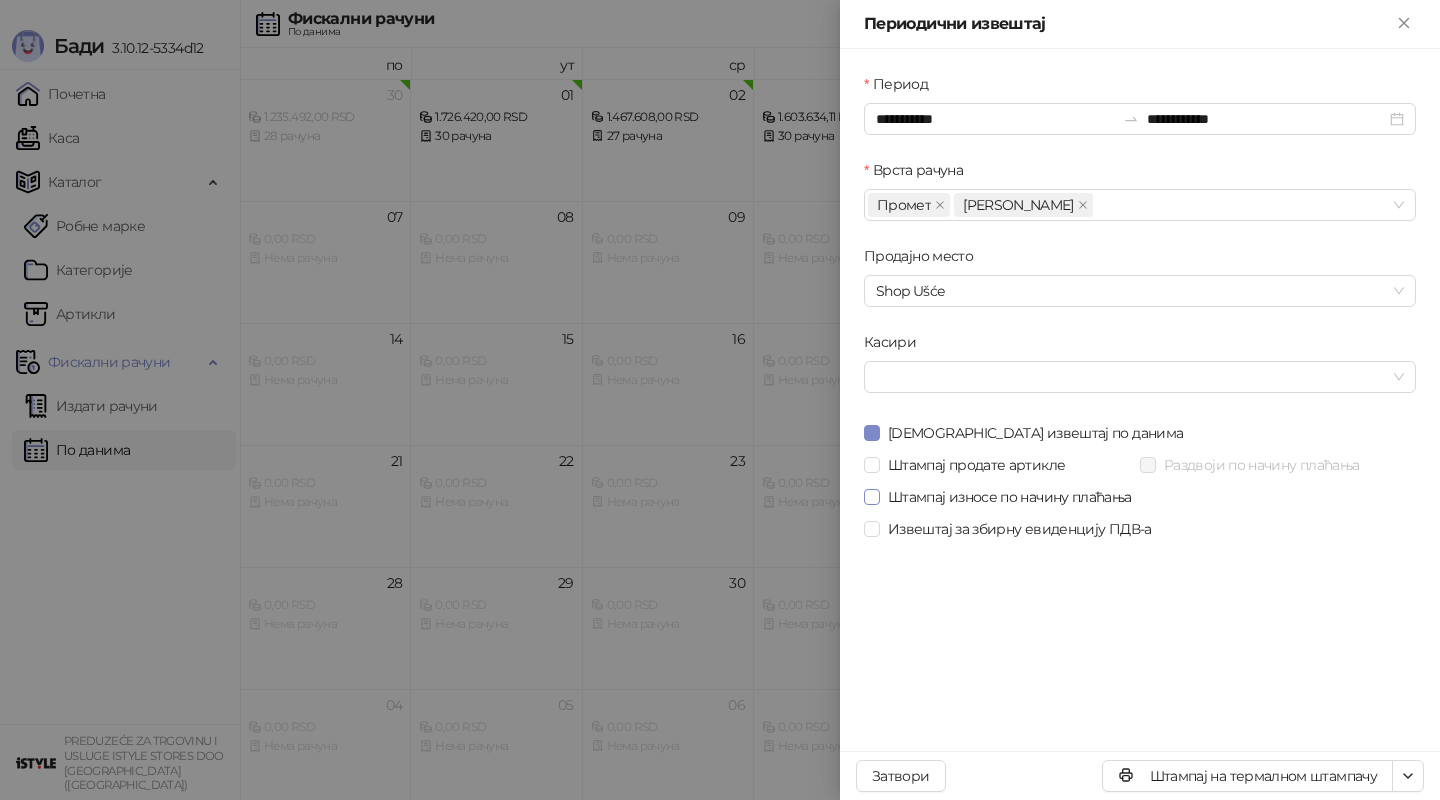 click on "Штампај износе по начину плаћања" at bounding box center (1010, 497) 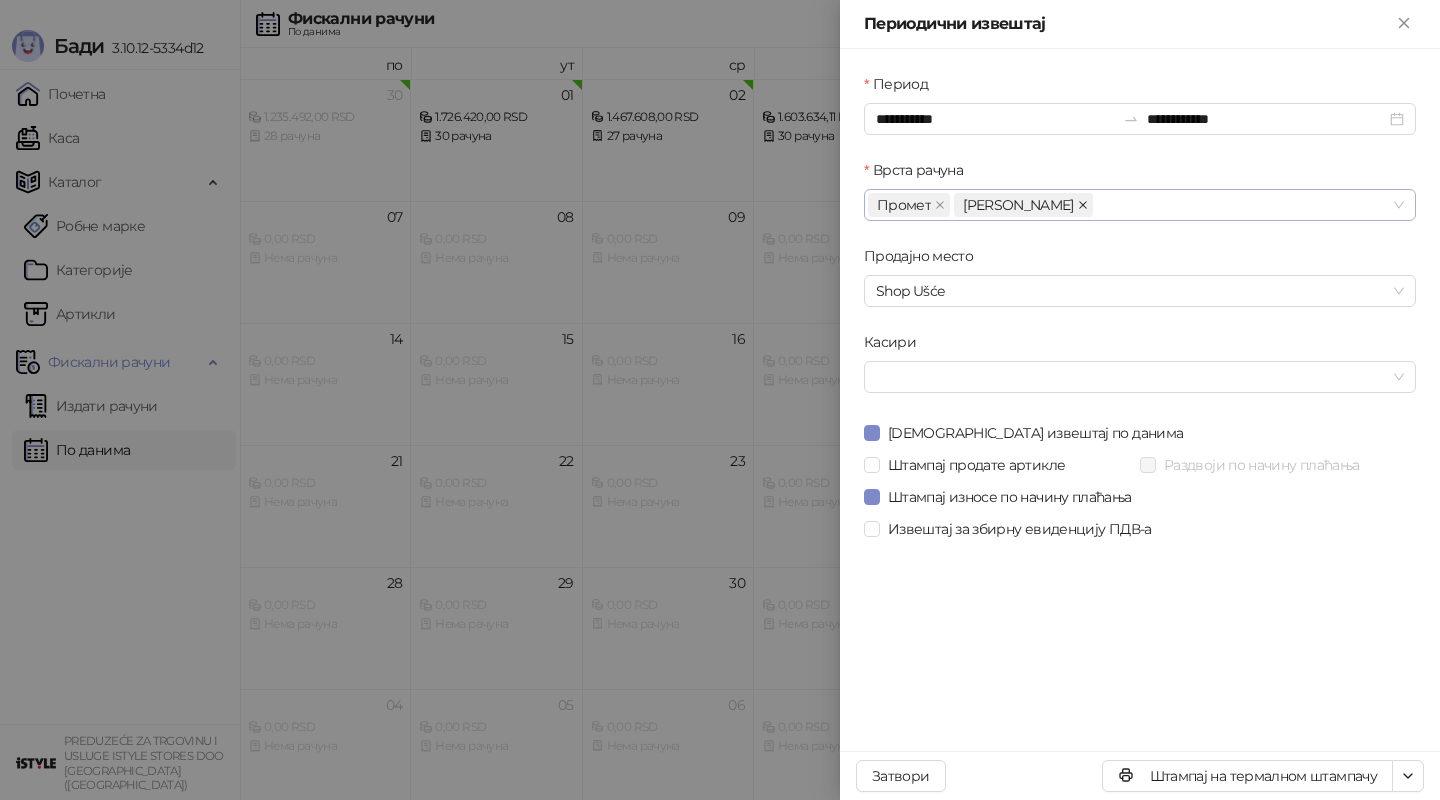 click 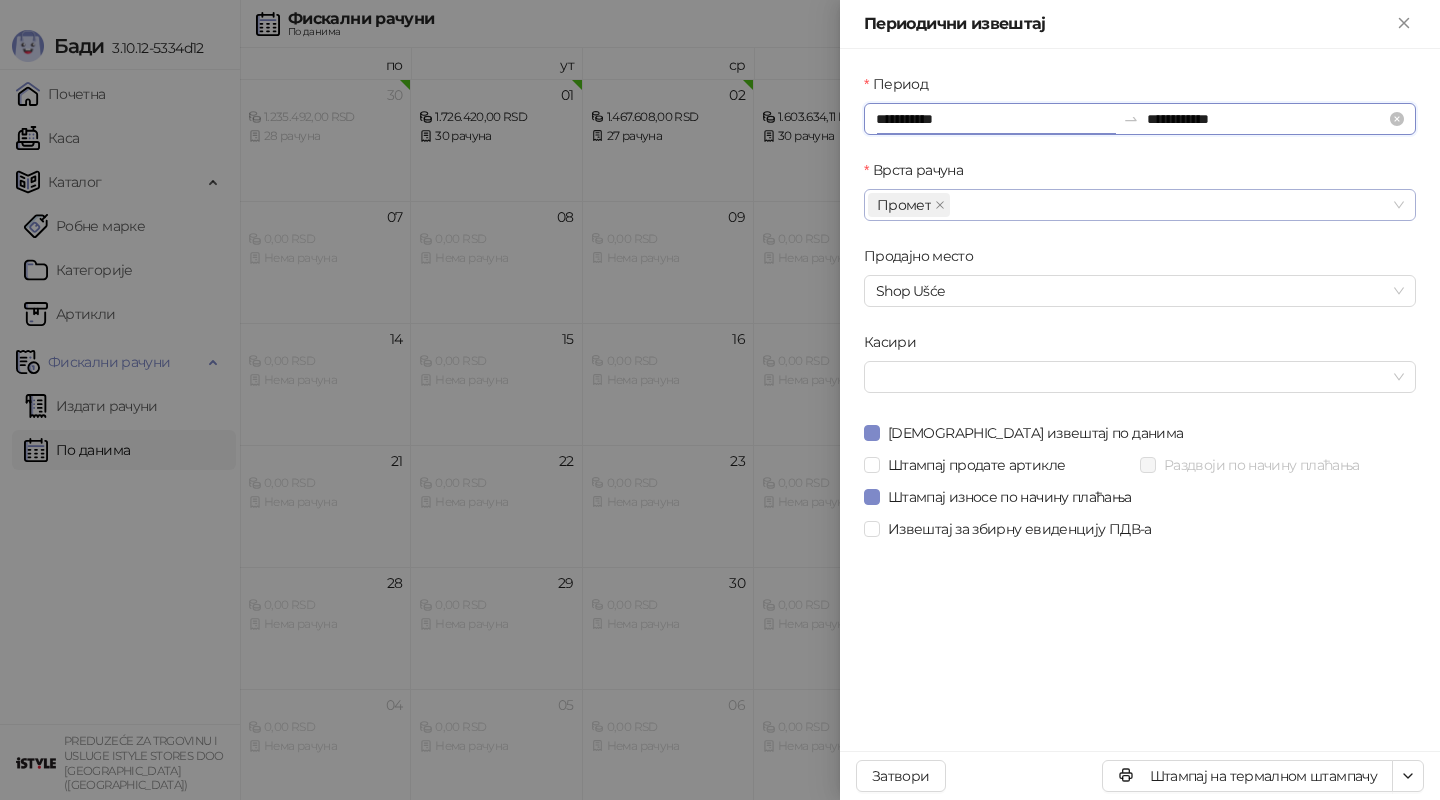 click on "**********" at bounding box center [995, 119] 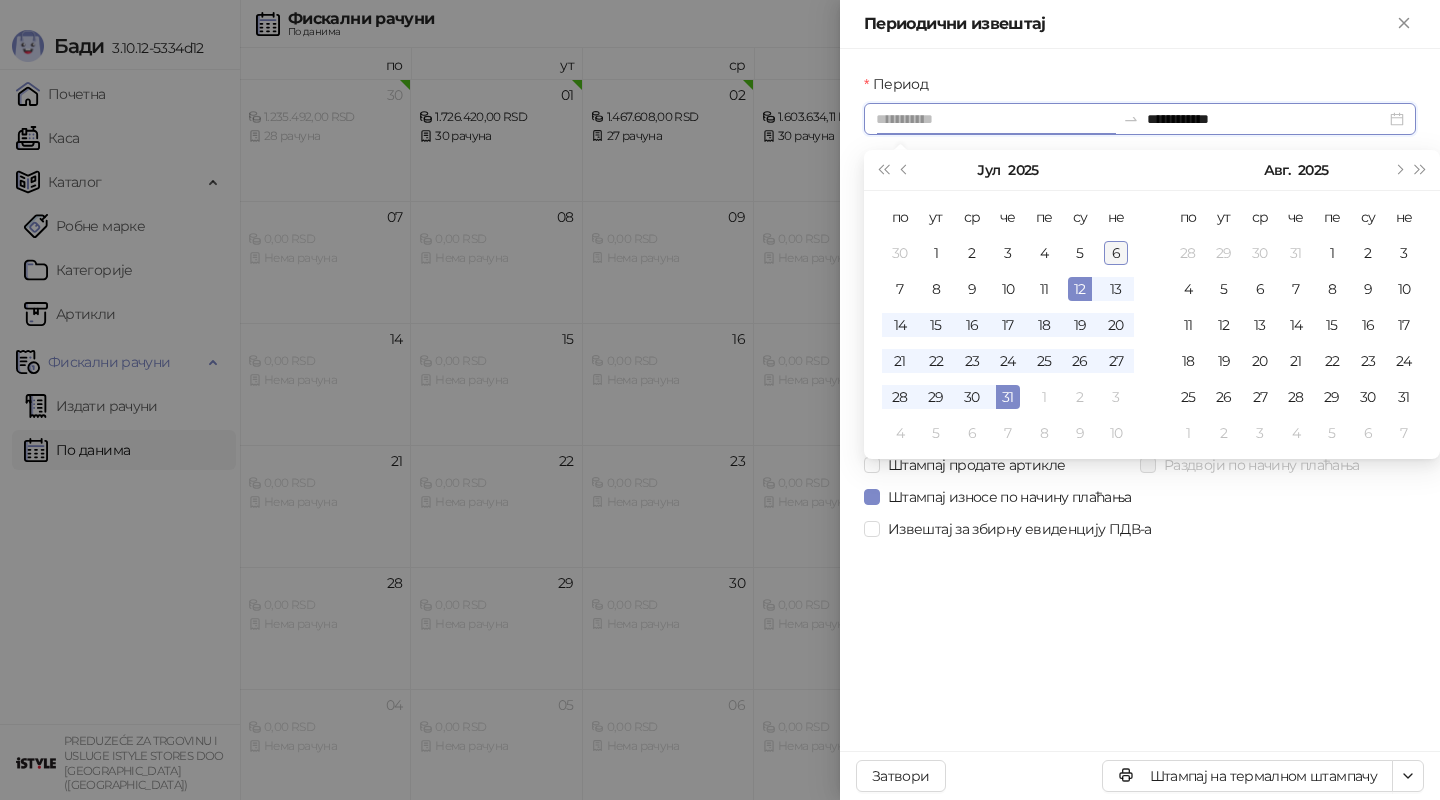 type on "**********" 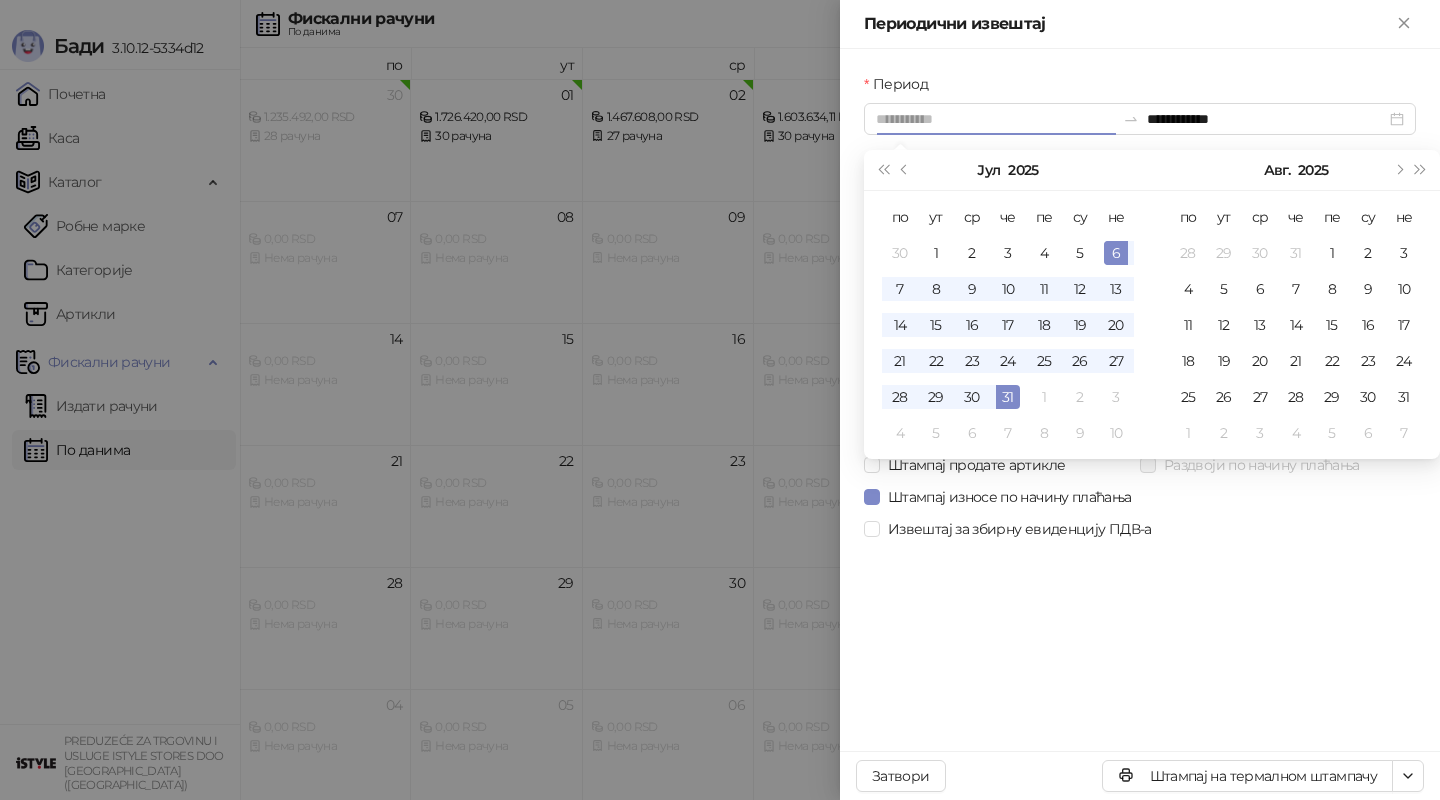 click on "6" at bounding box center [1116, 253] 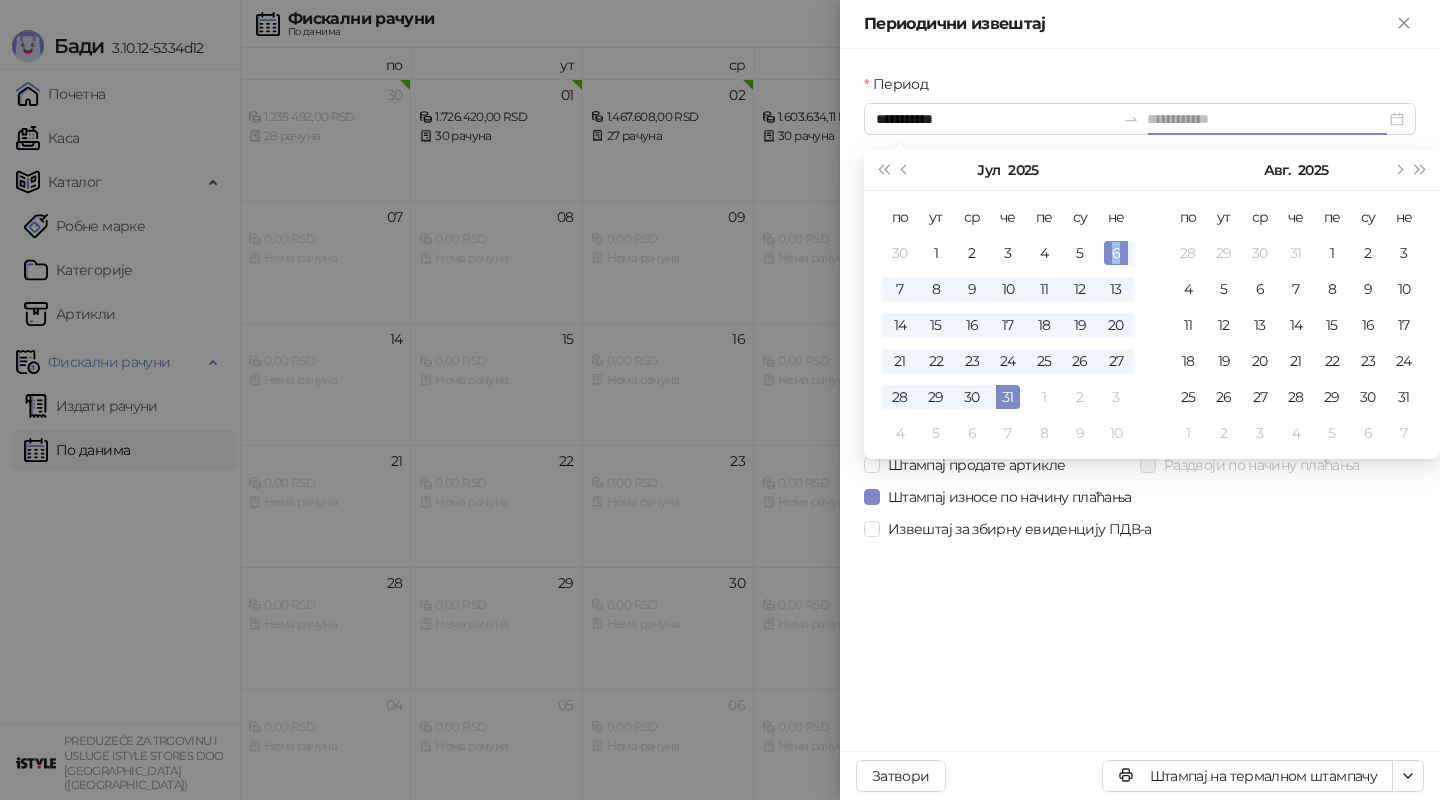 click on "6" at bounding box center (1116, 253) 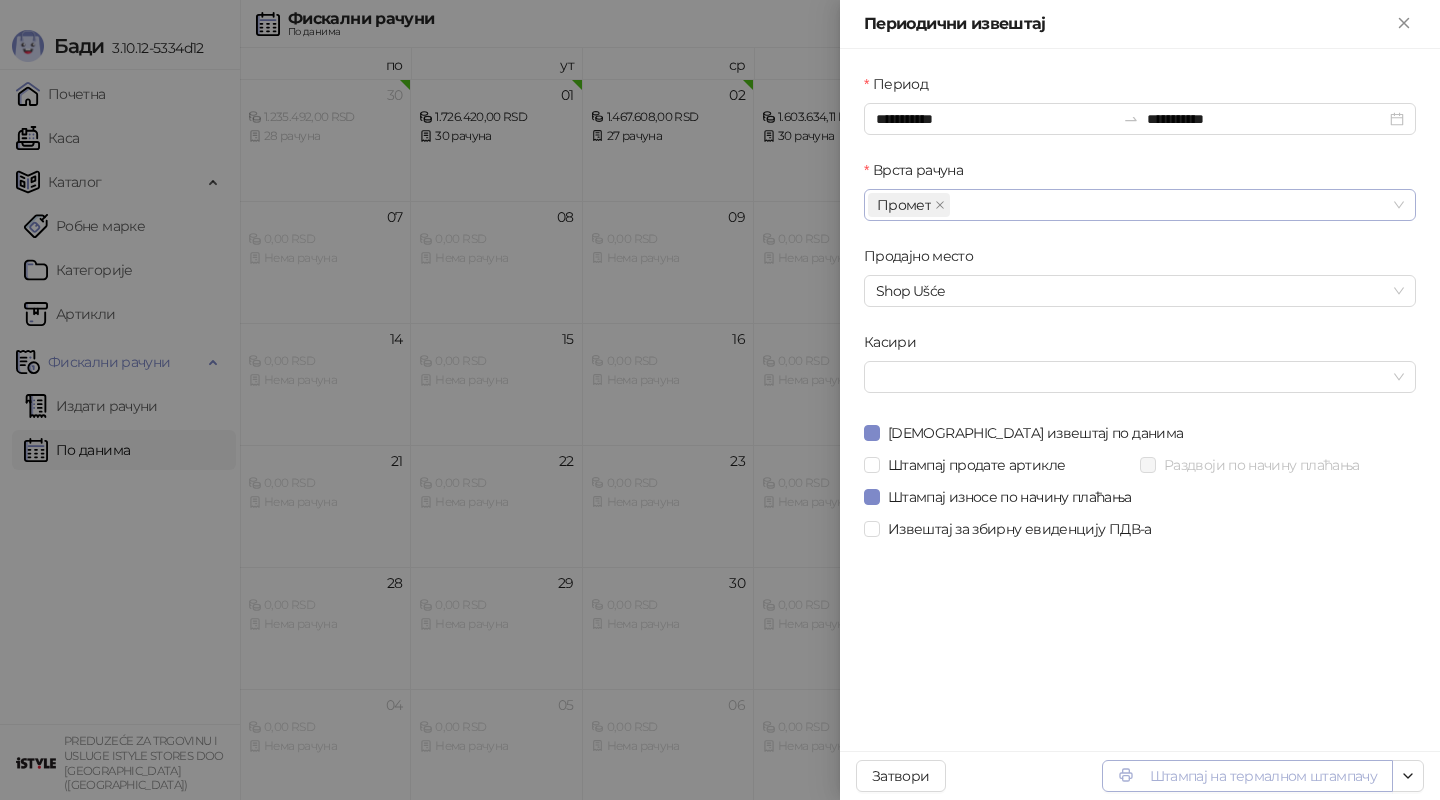 click on "Штампај на термалном штампачу" at bounding box center (1247, 776) 